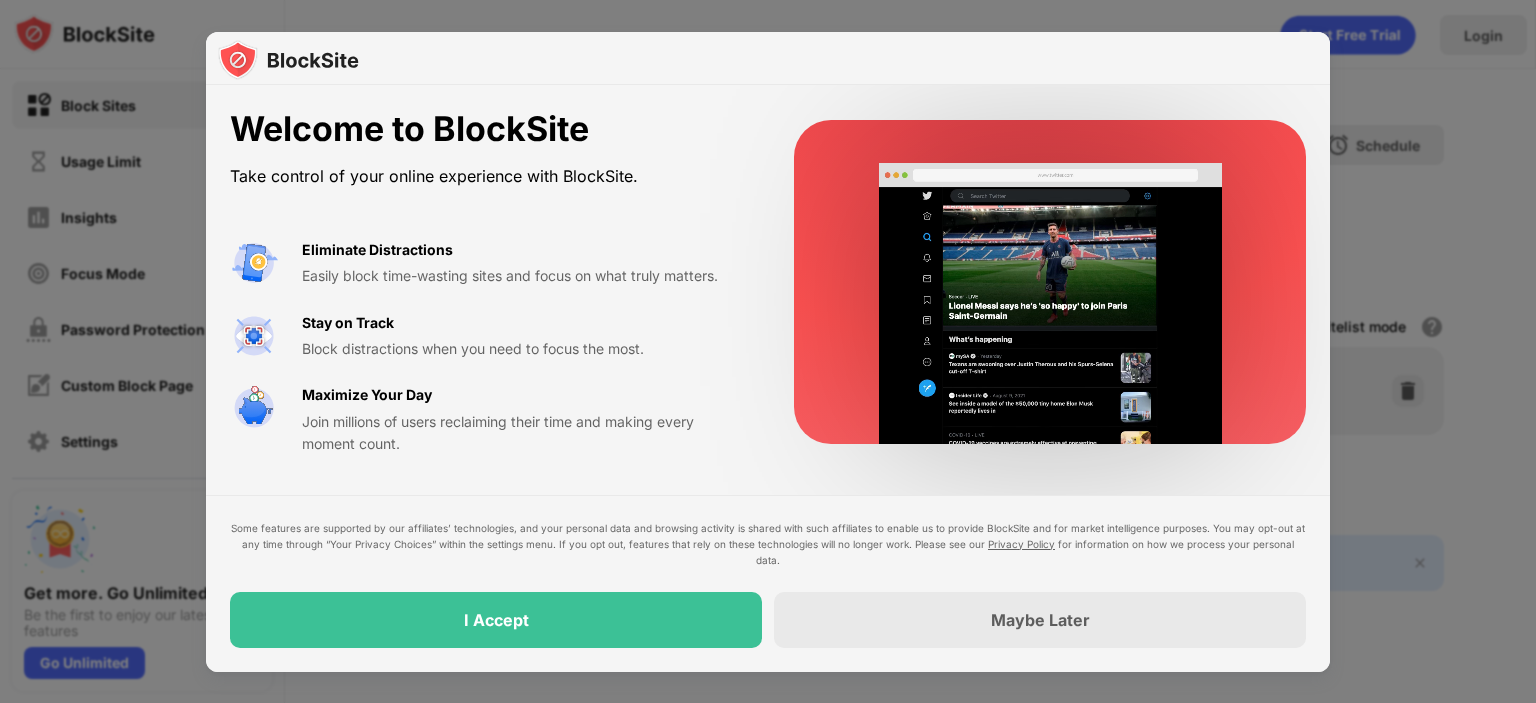 scroll, scrollTop: 0, scrollLeft: 0, axis: both 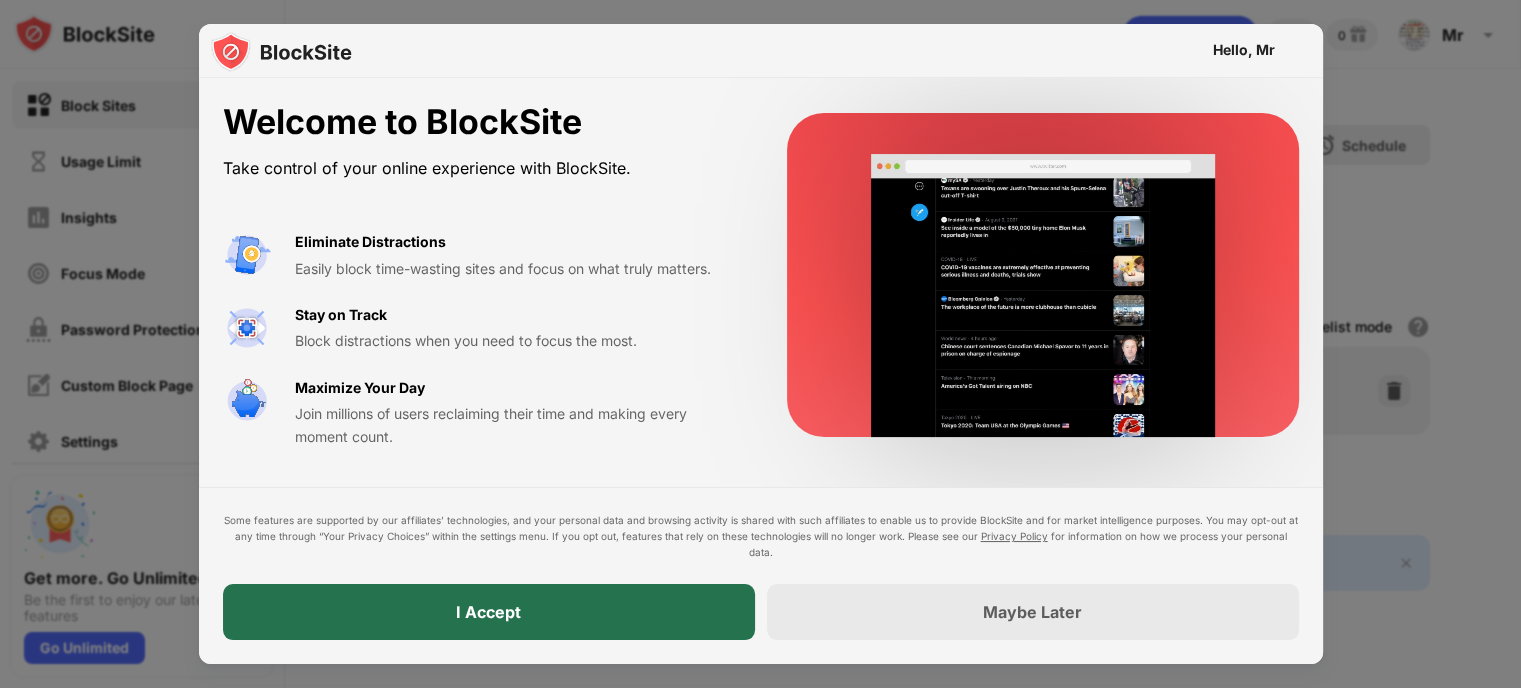 click on "I Accept" at bounding box center (489, 612) 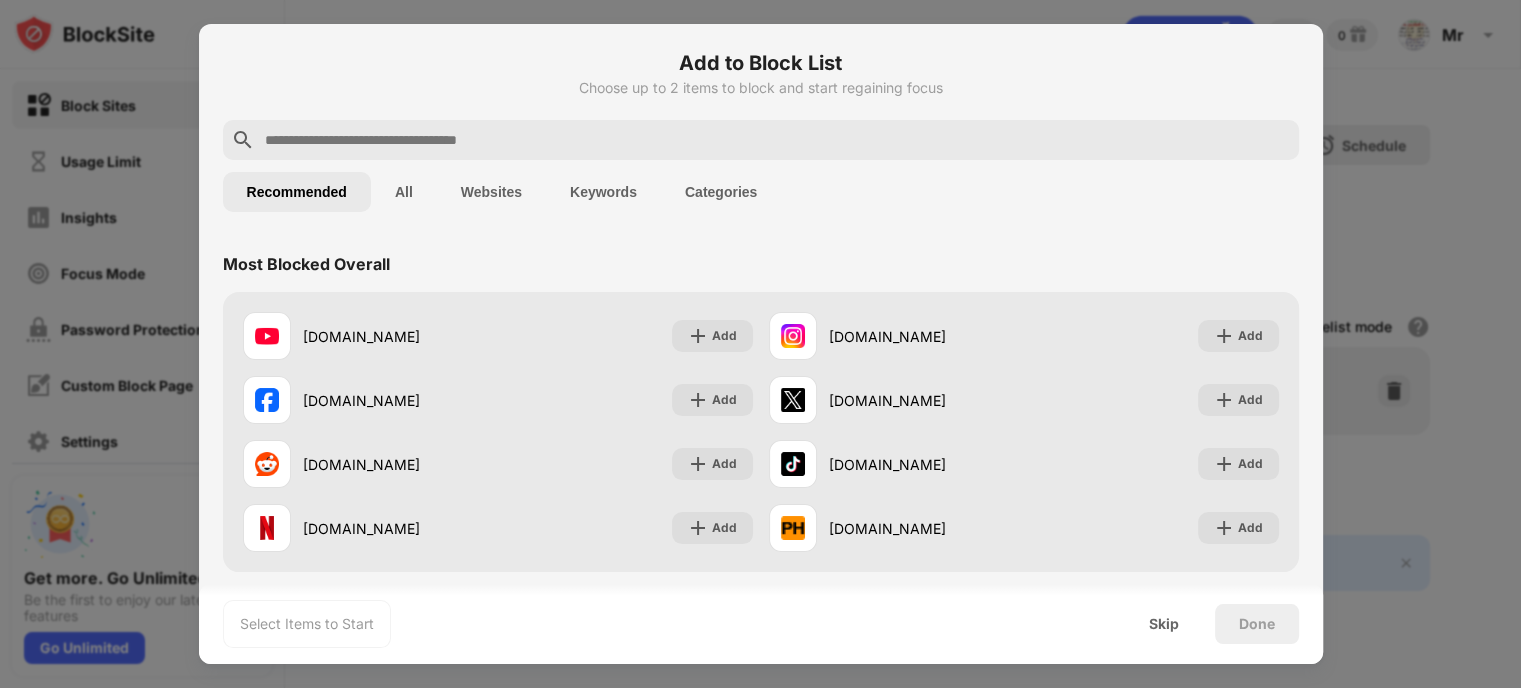 click at bounding box center [777, 140] 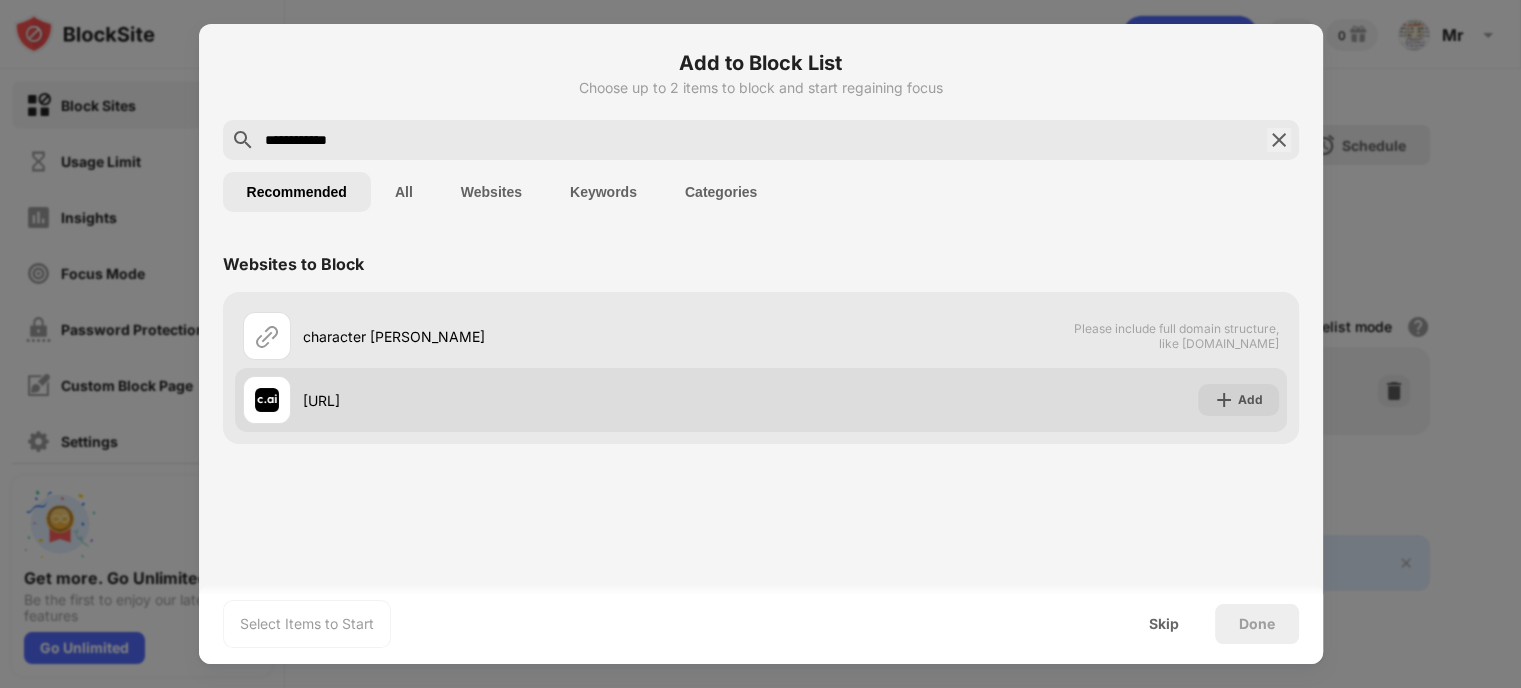 type on "**********" 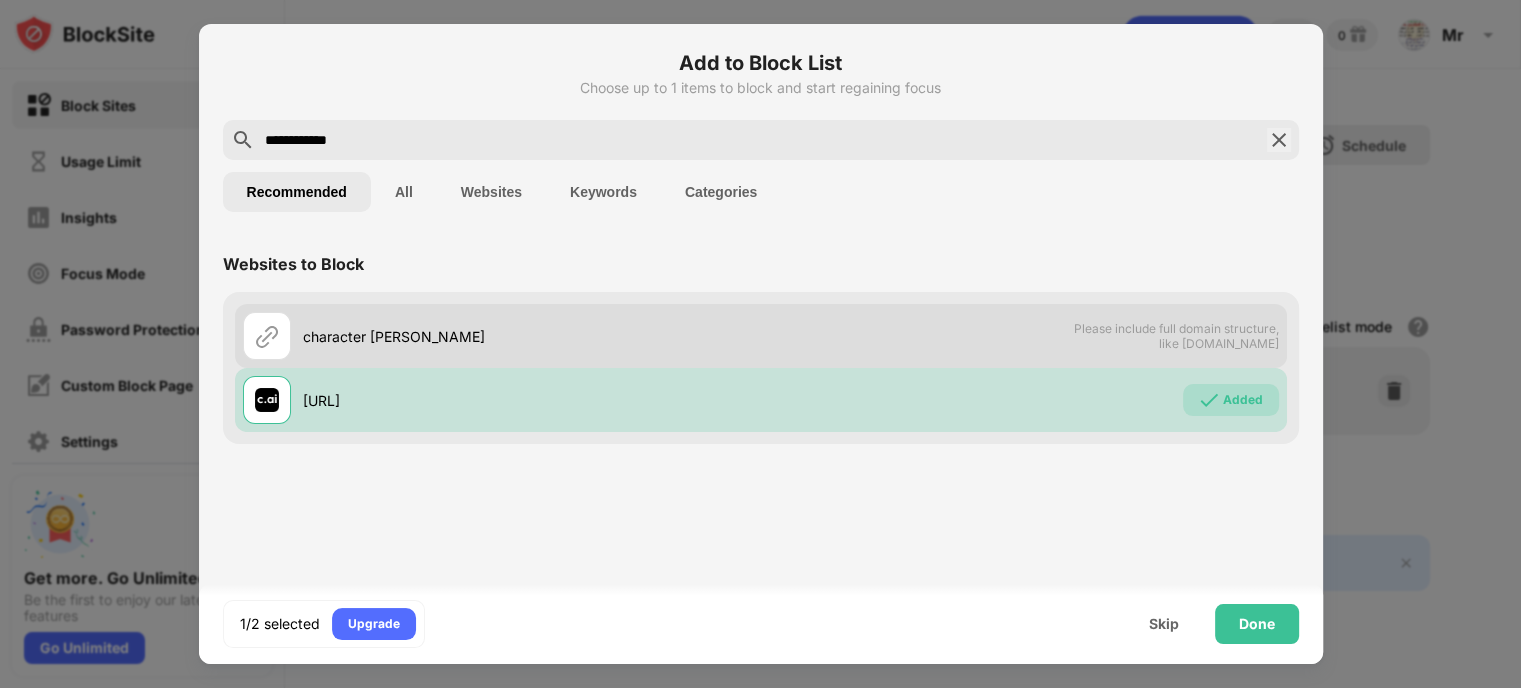 click on "Please include full domain structure, like [DOMAIN_NAME]" at bounding box center [1176, 336] 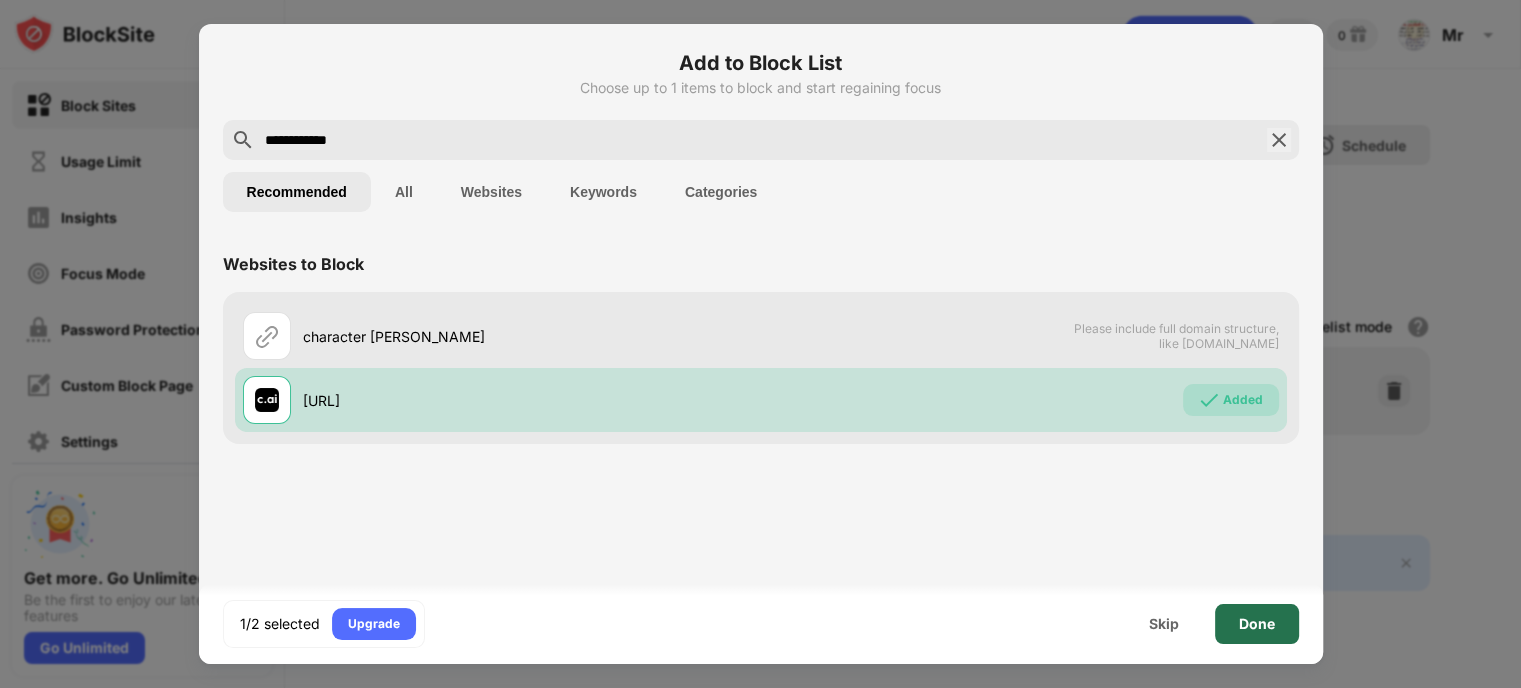 click on "Done" at bounding box center [1257, 624] 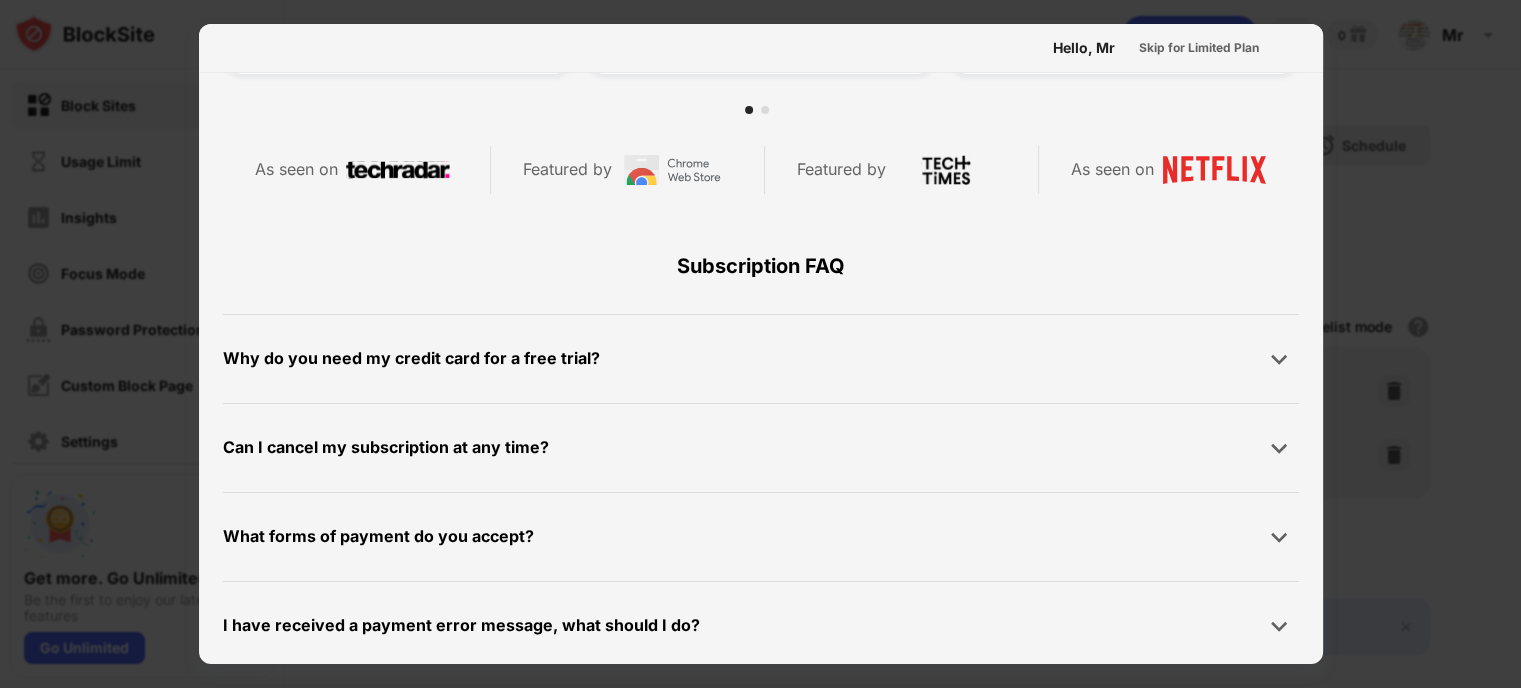 scroll, scrollTop: 975, scrollLeft: 0, axis: vertical 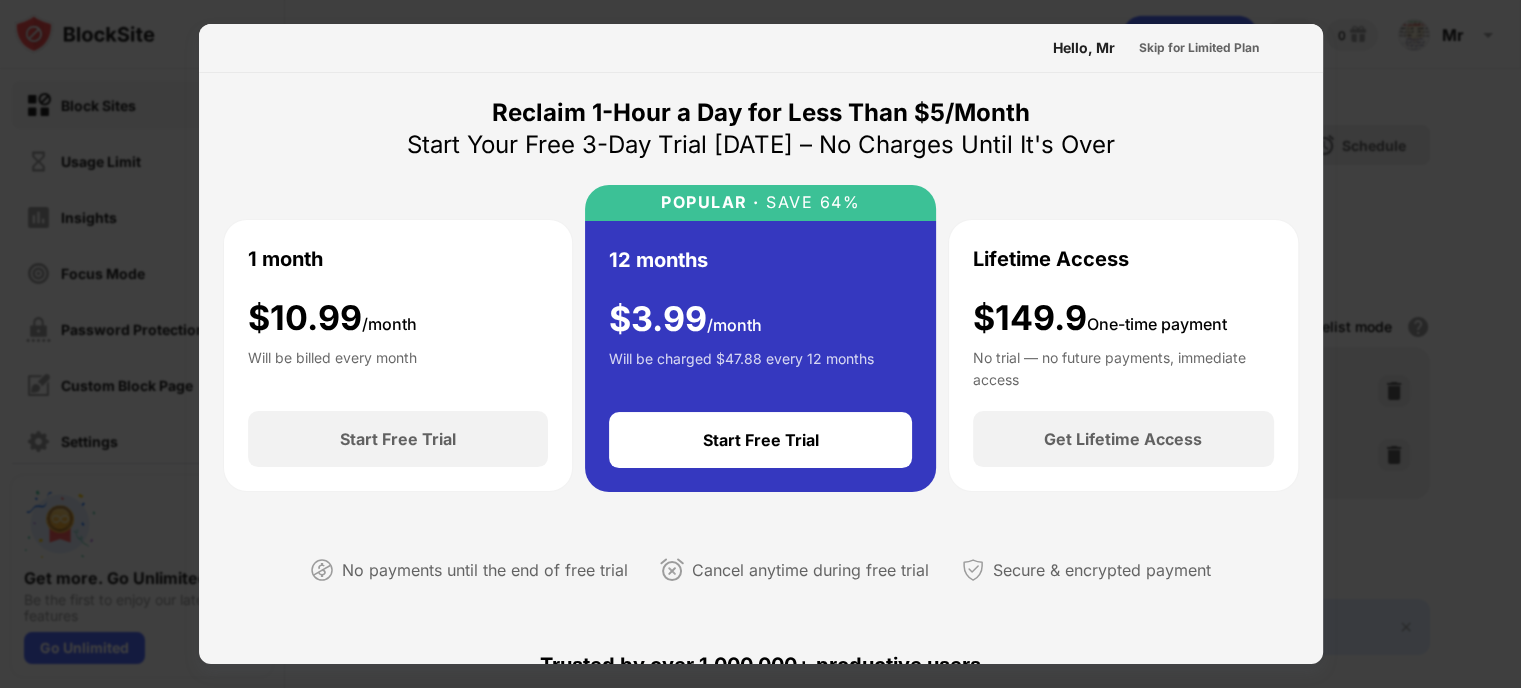 click at bounding box center (760, 344) 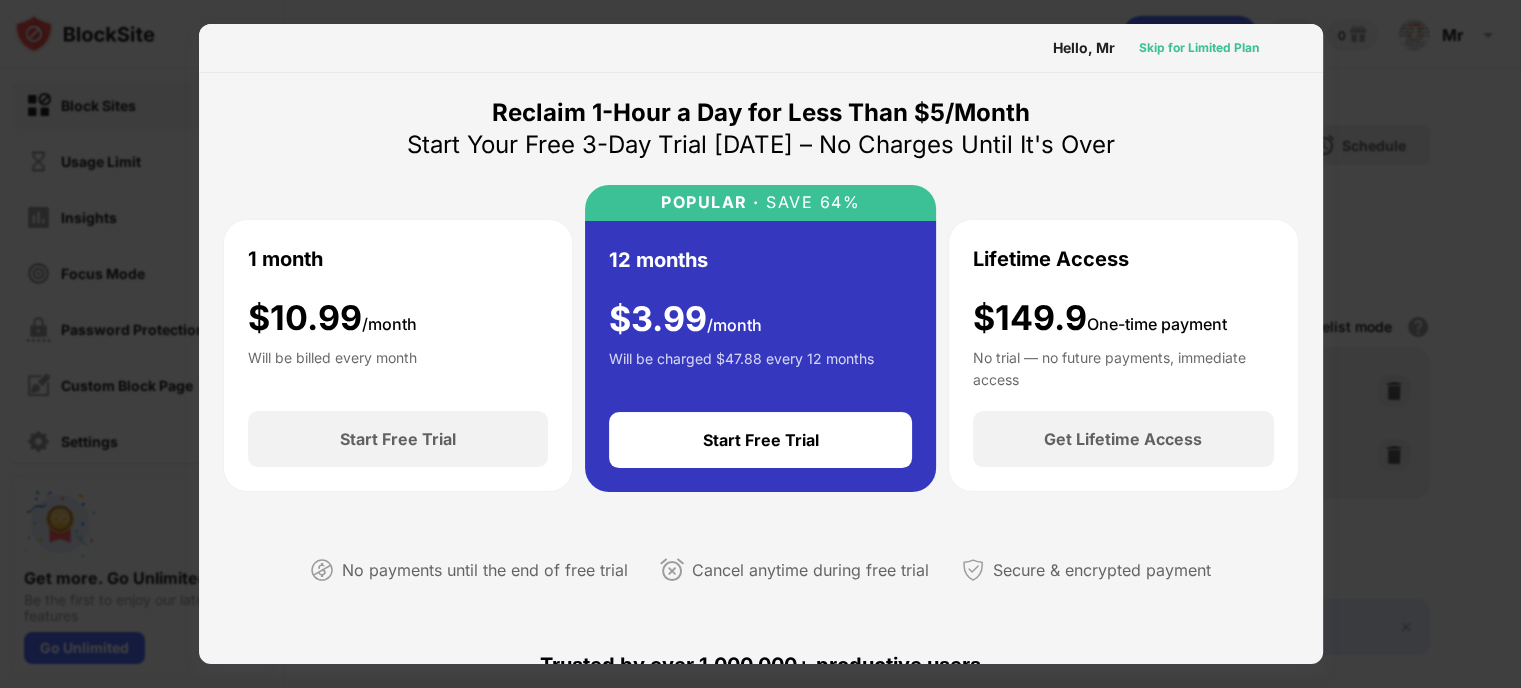 click on "Skip for Limited Plan" at bounding box center (1199, 48) 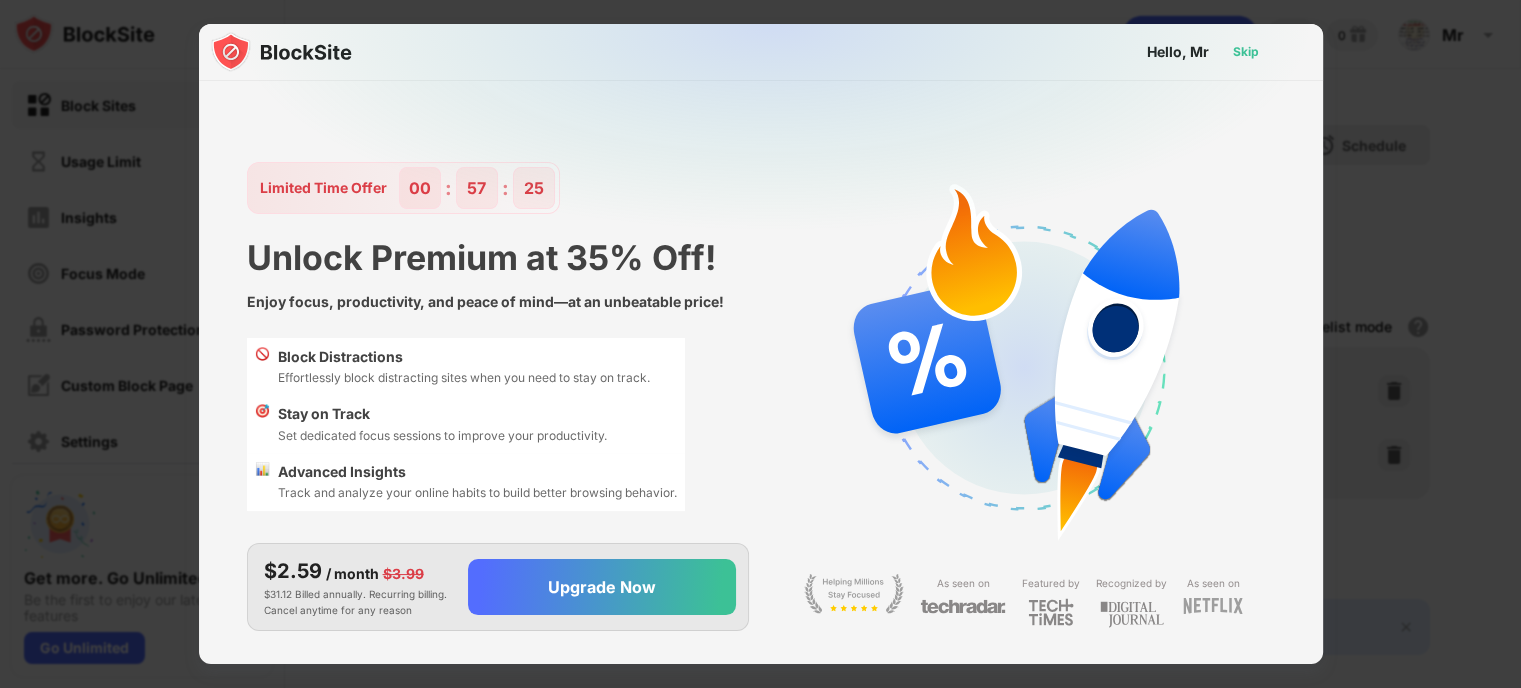click on "Skip" at bounding box center [1246, 52] 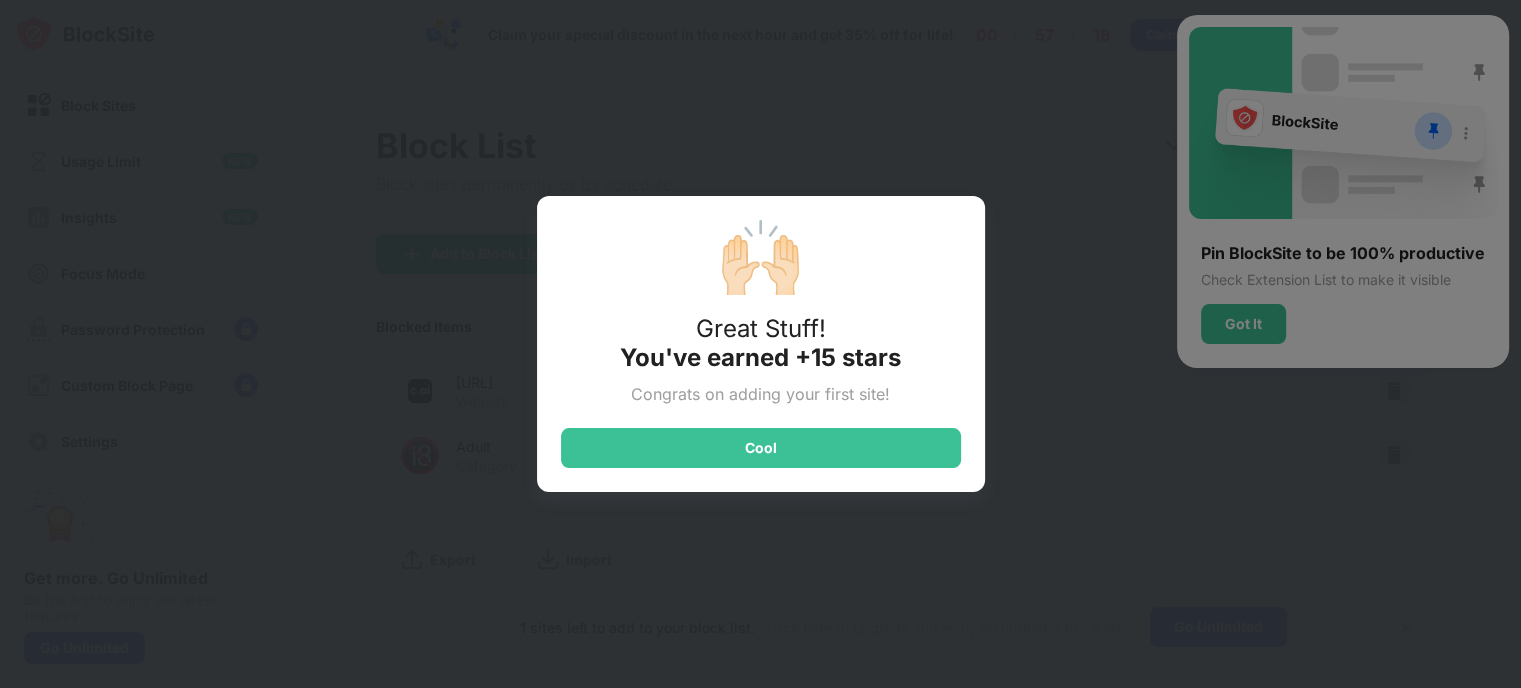 click on "🙌🏻 Great Stuff! You've earned +15 stars Congrats on adding your first site! Cool" at bounding box center (760, 344) 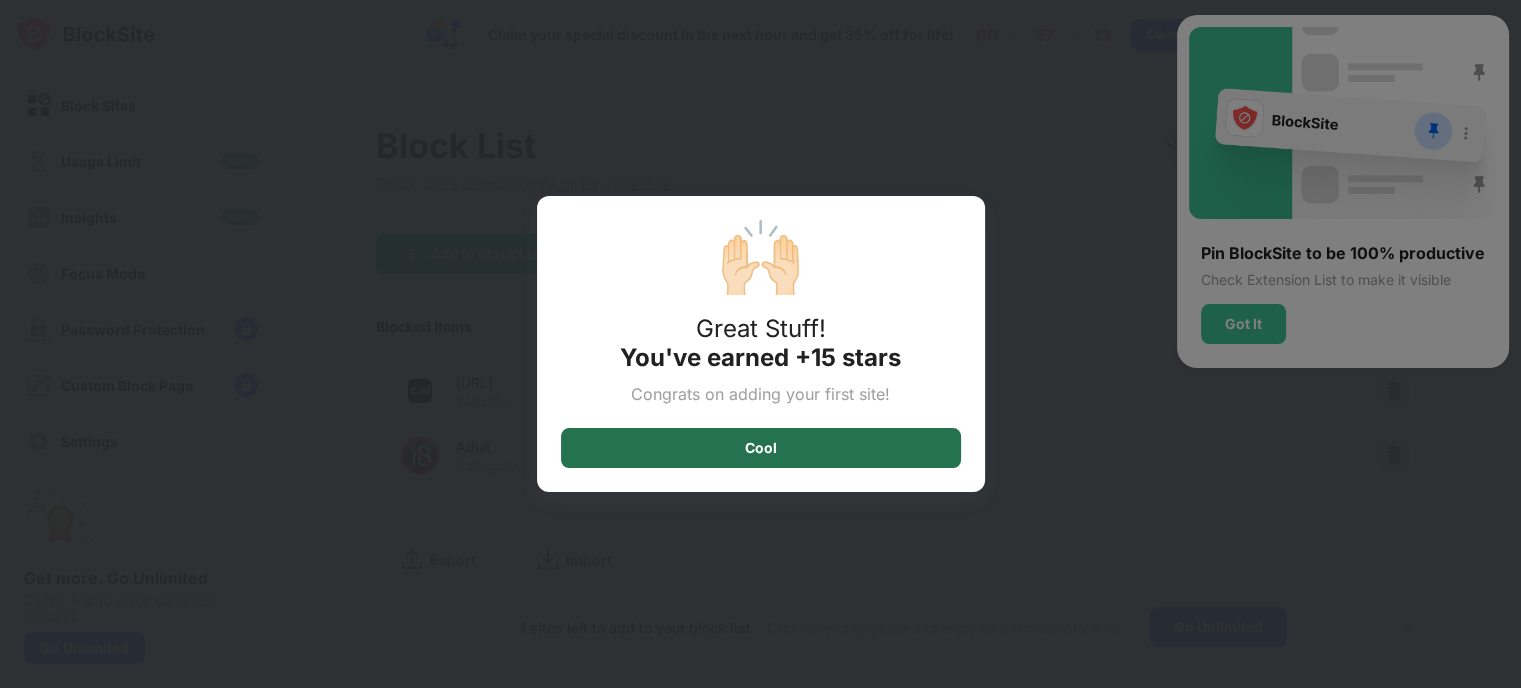 click on "Cool" at bounding box center [761, 448] 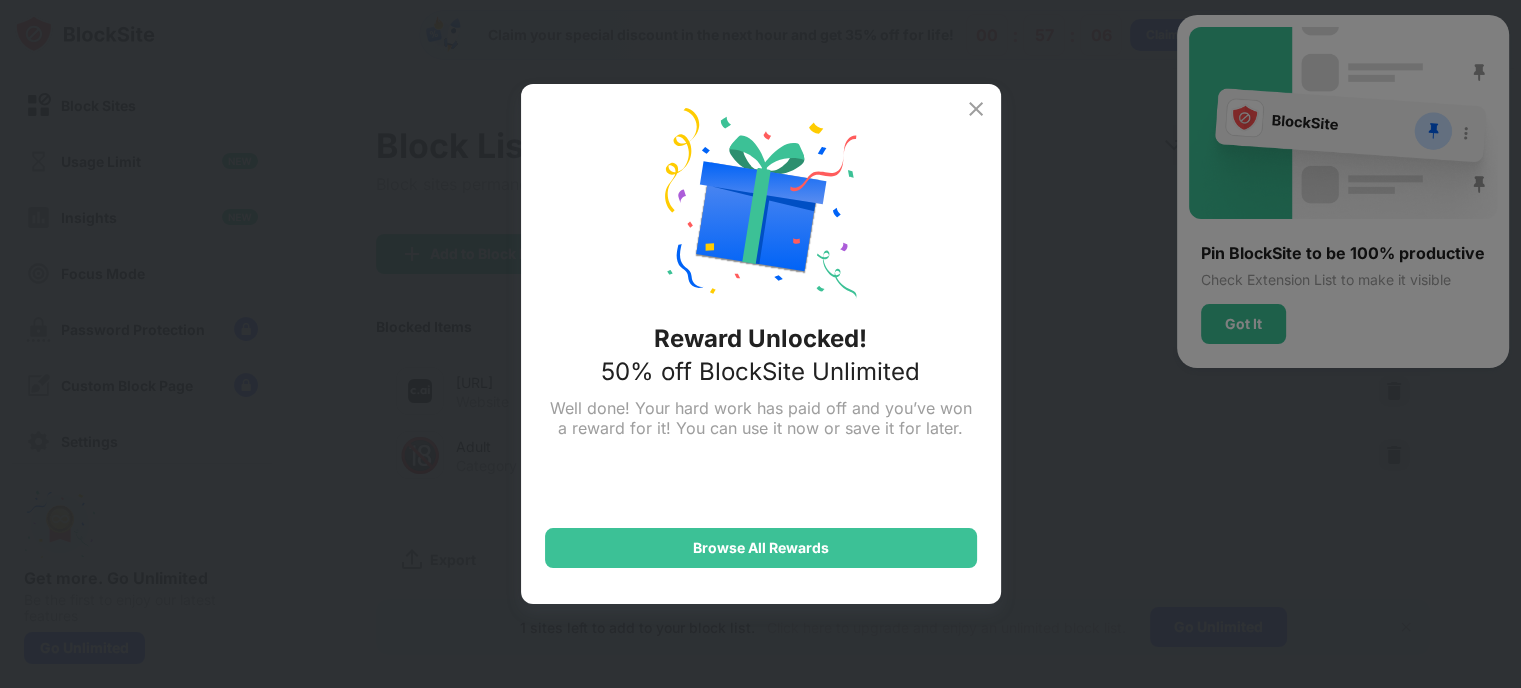 click at bounding box center [976, 109] 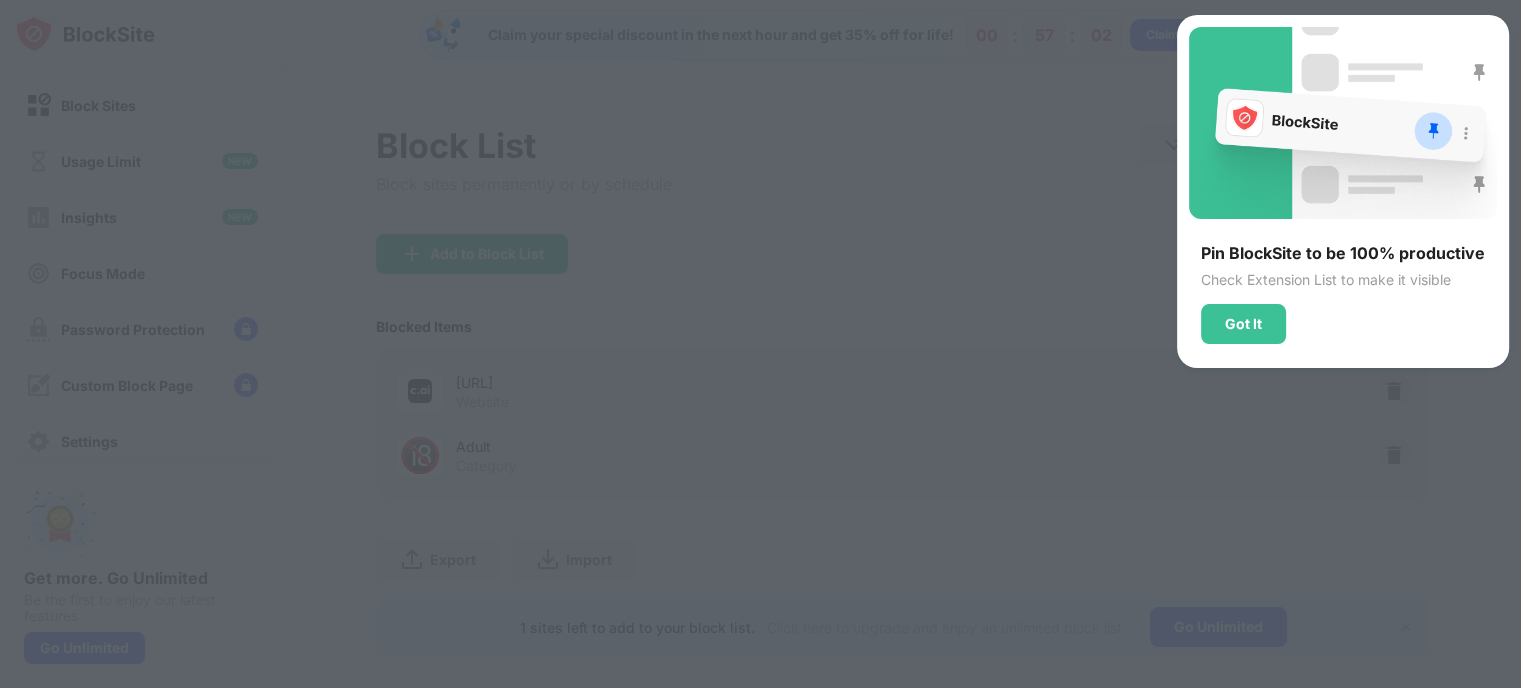 click at bounding box center [760, 344] 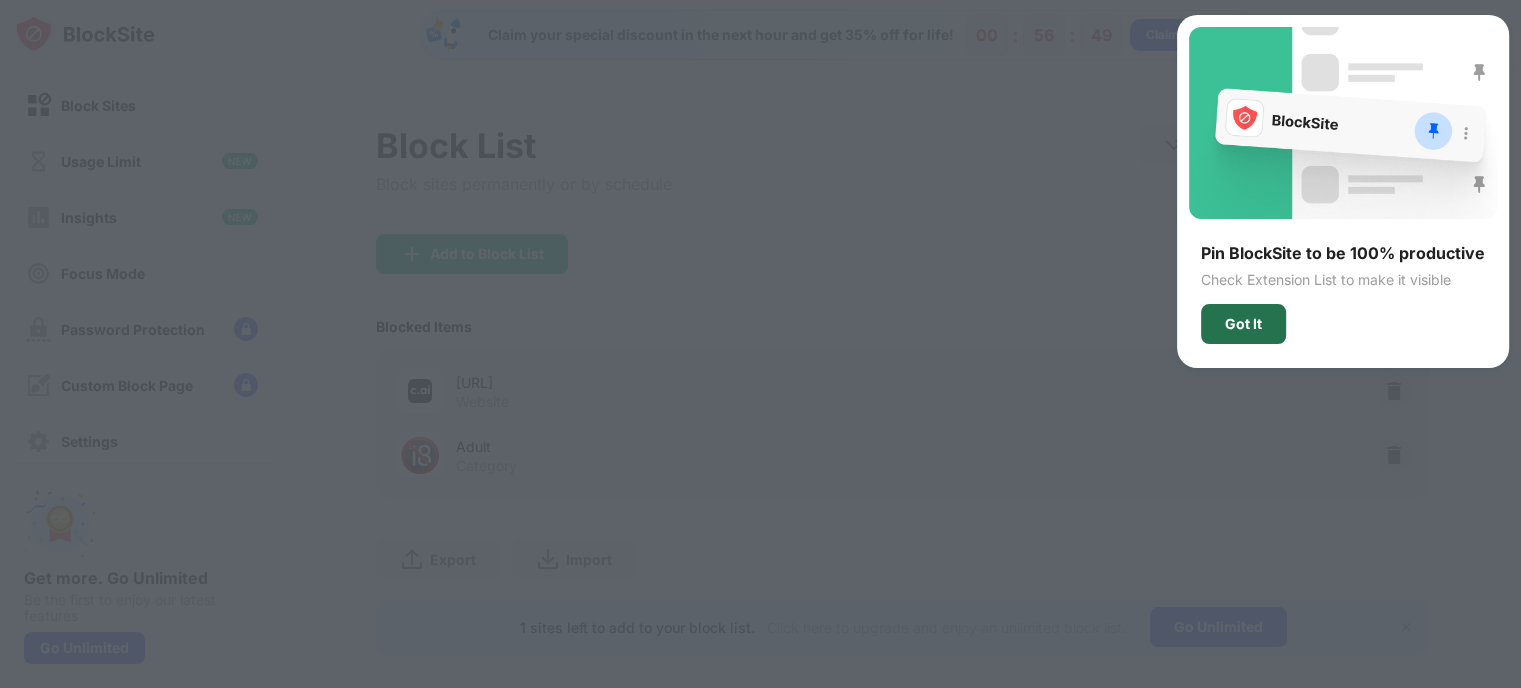 click on "Got It" at bounding box center [1243, 324] 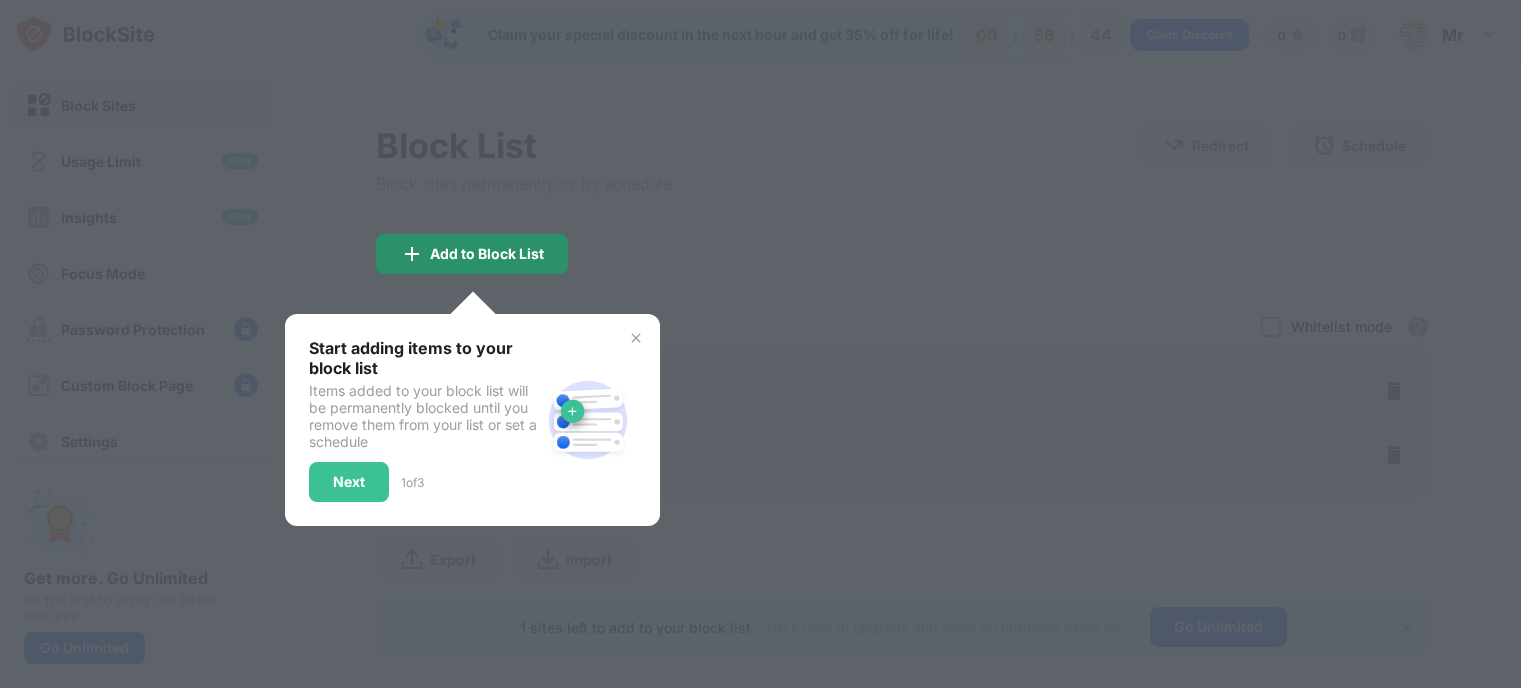 click on "Add to Block List" at bounding box center (472, 254) 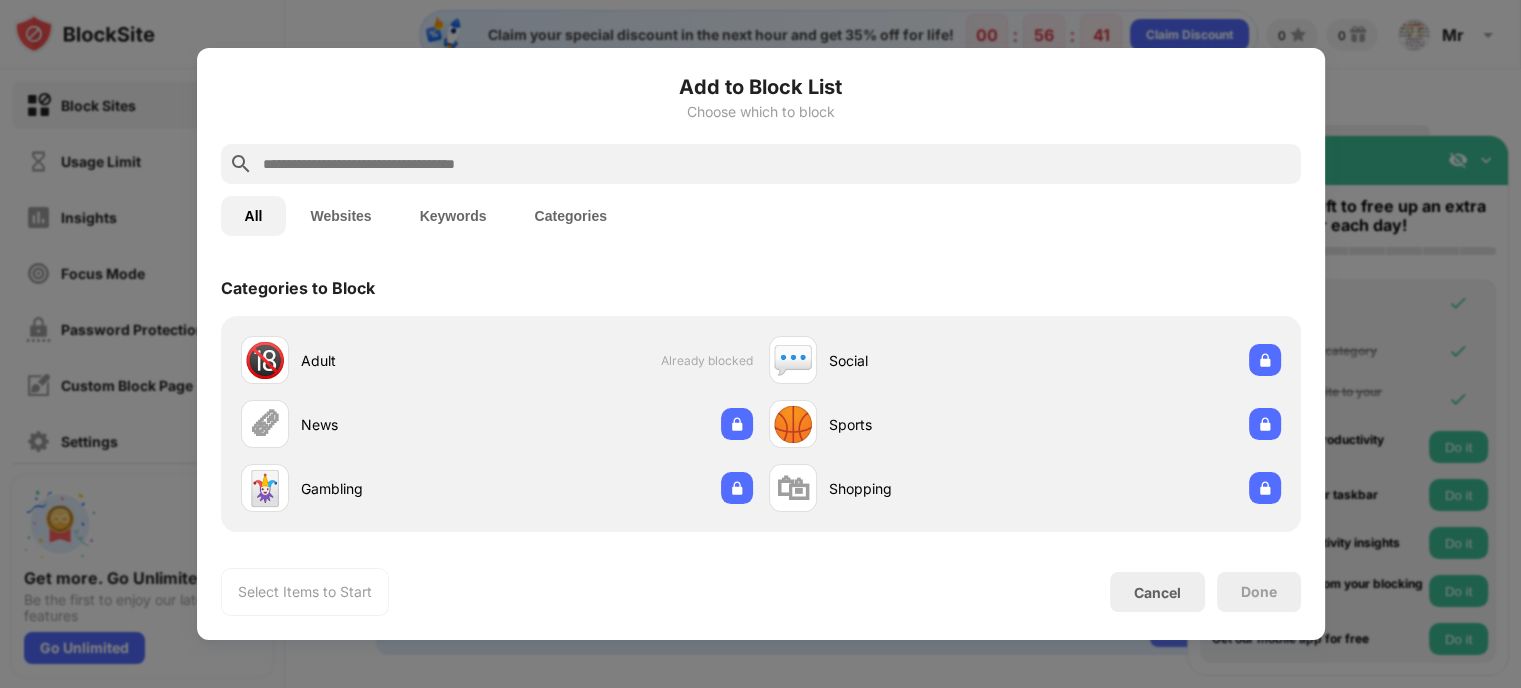 click at bounding box center (777, 164) 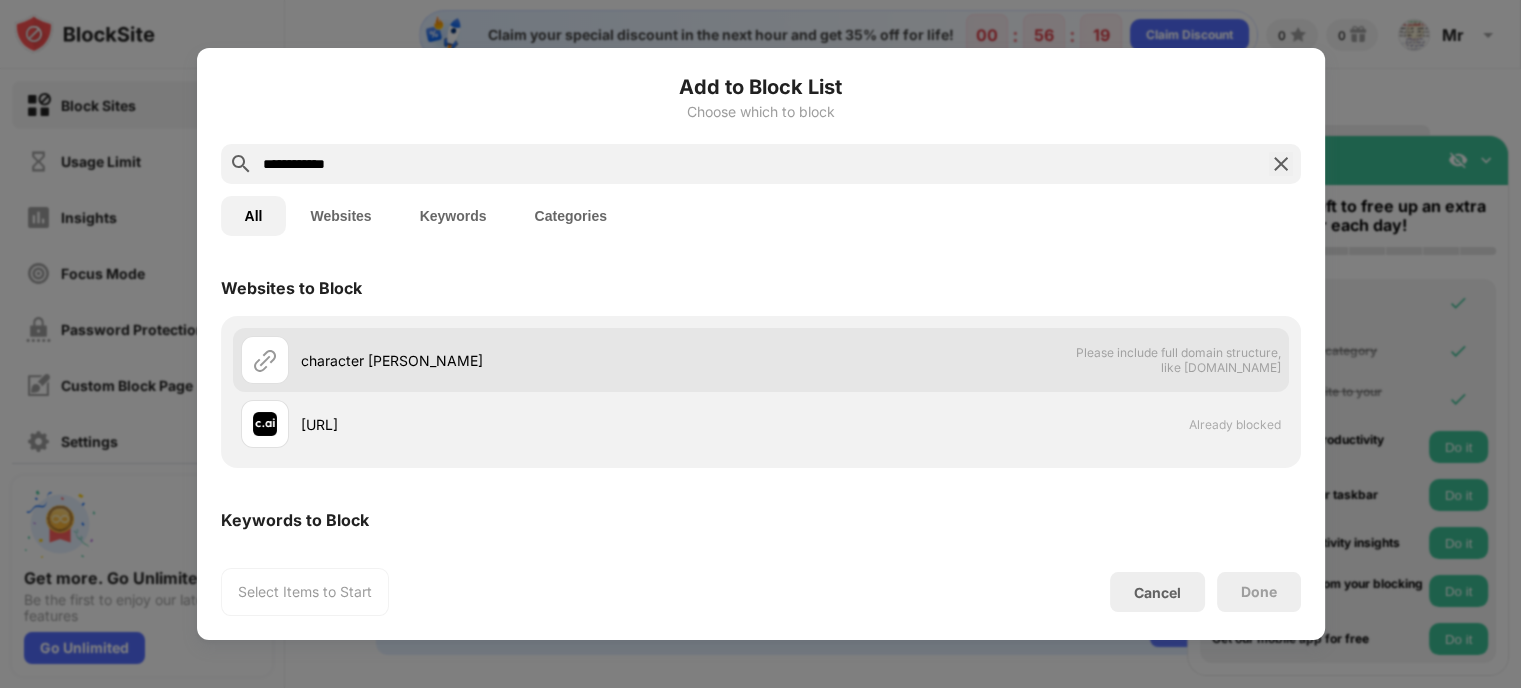 type on "**********" 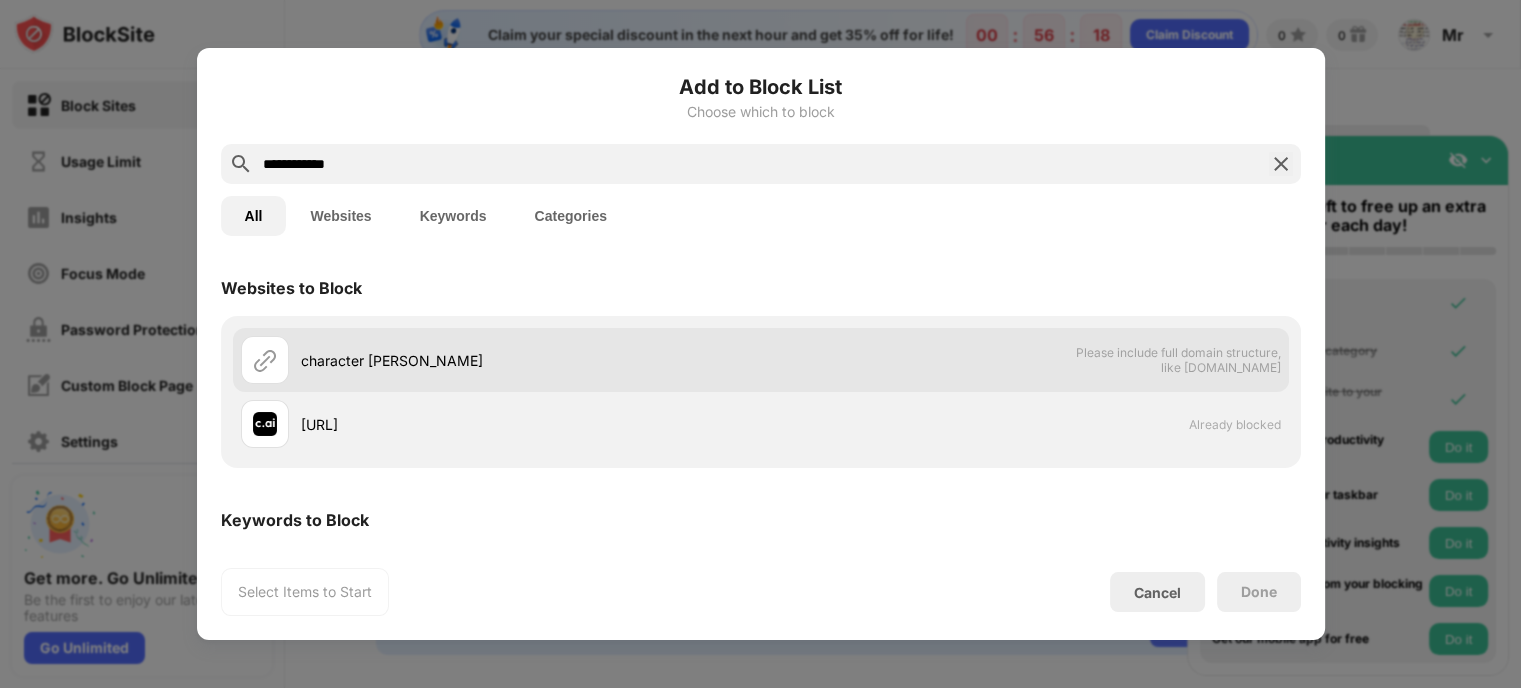click on "character [PERSON_NAME]" at bounding box center [531, 360] 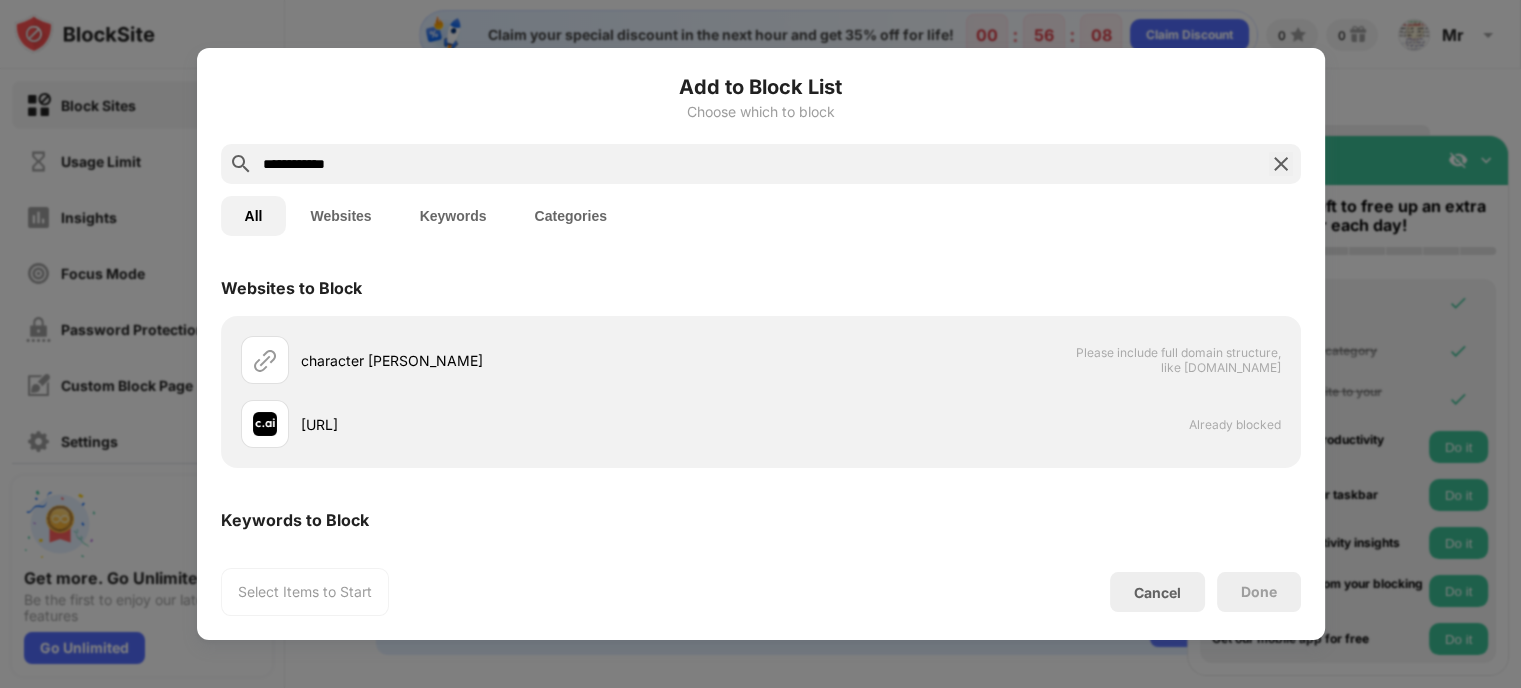 click at bounding box center [1281, 164] 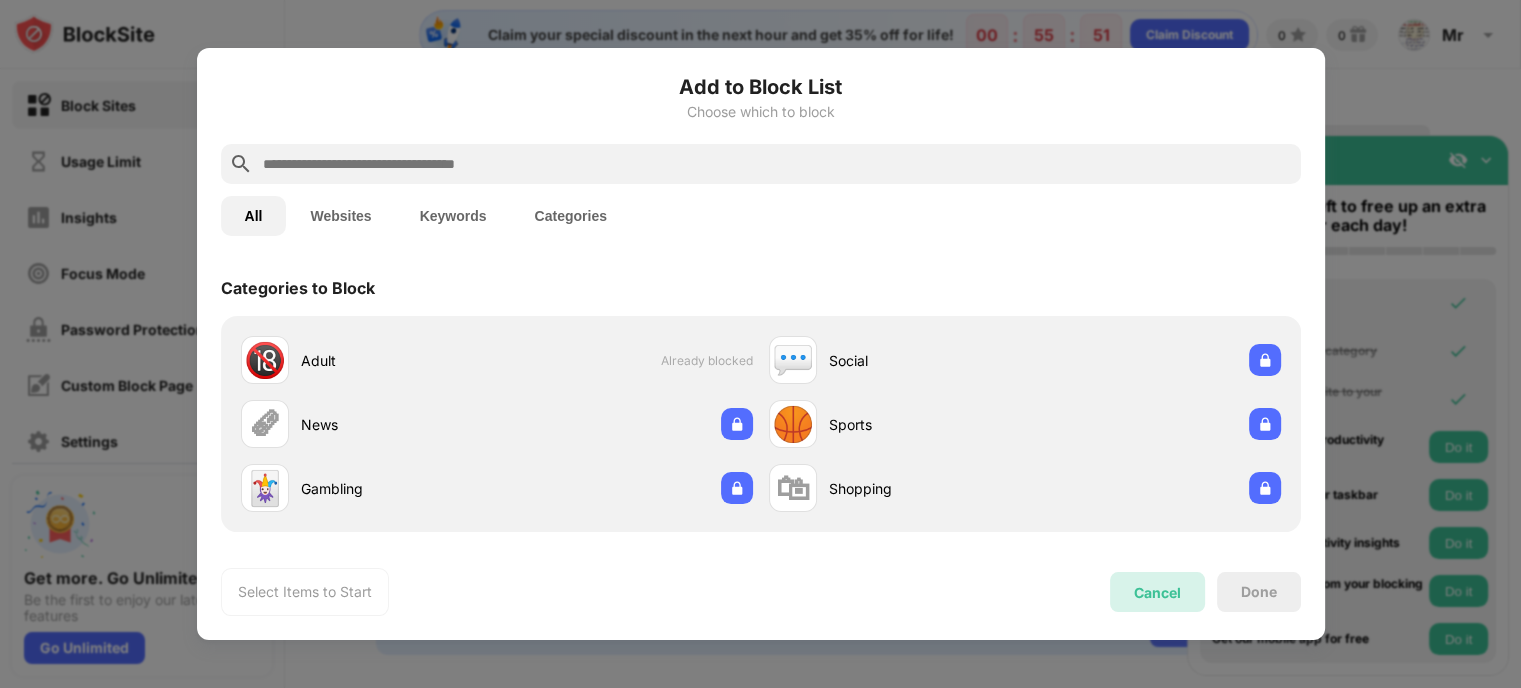 click on "Cancel" at bounding box center (1157, 592) 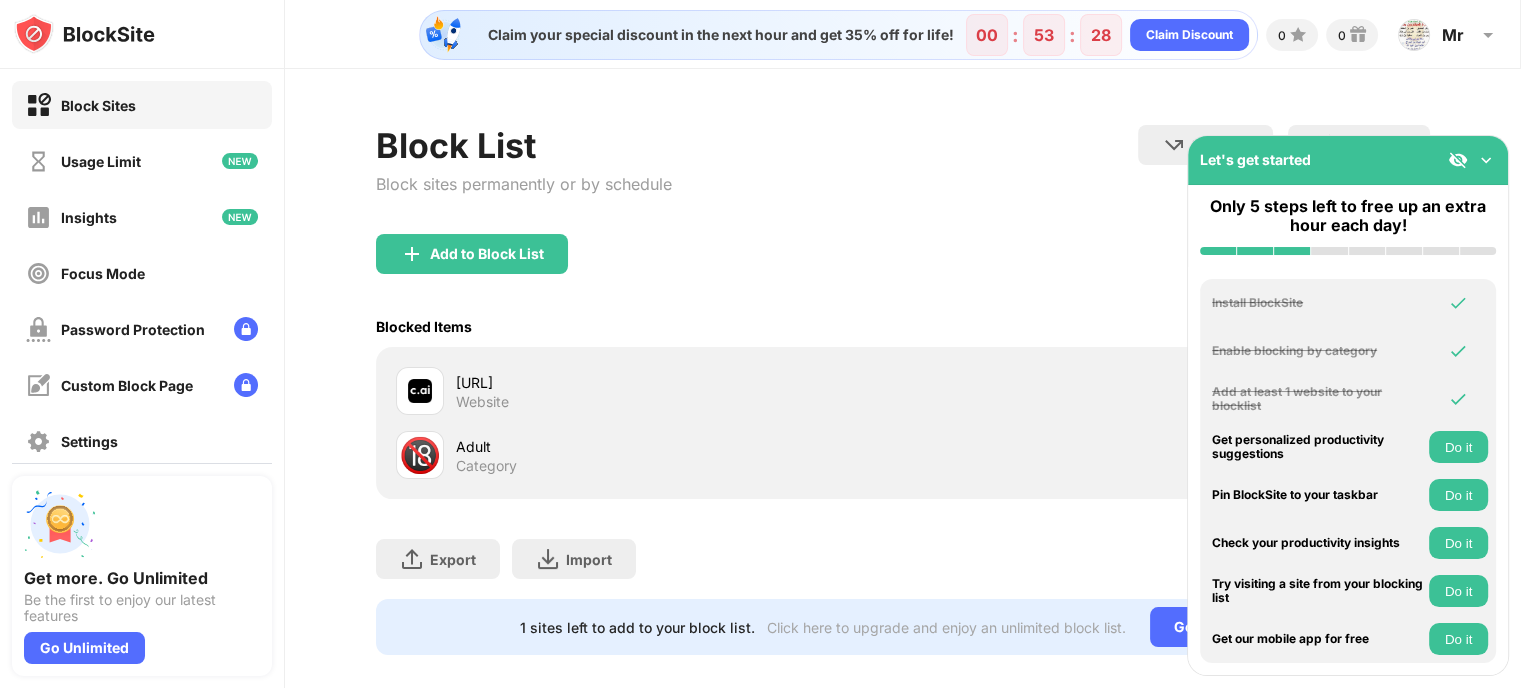 click on "Block List Block sites permanently or by schedule Redirect Choose a site to be redirected to when blocking is active Schedule Select which days and timeframes the block list will be active." at bounding box center (903, 179) 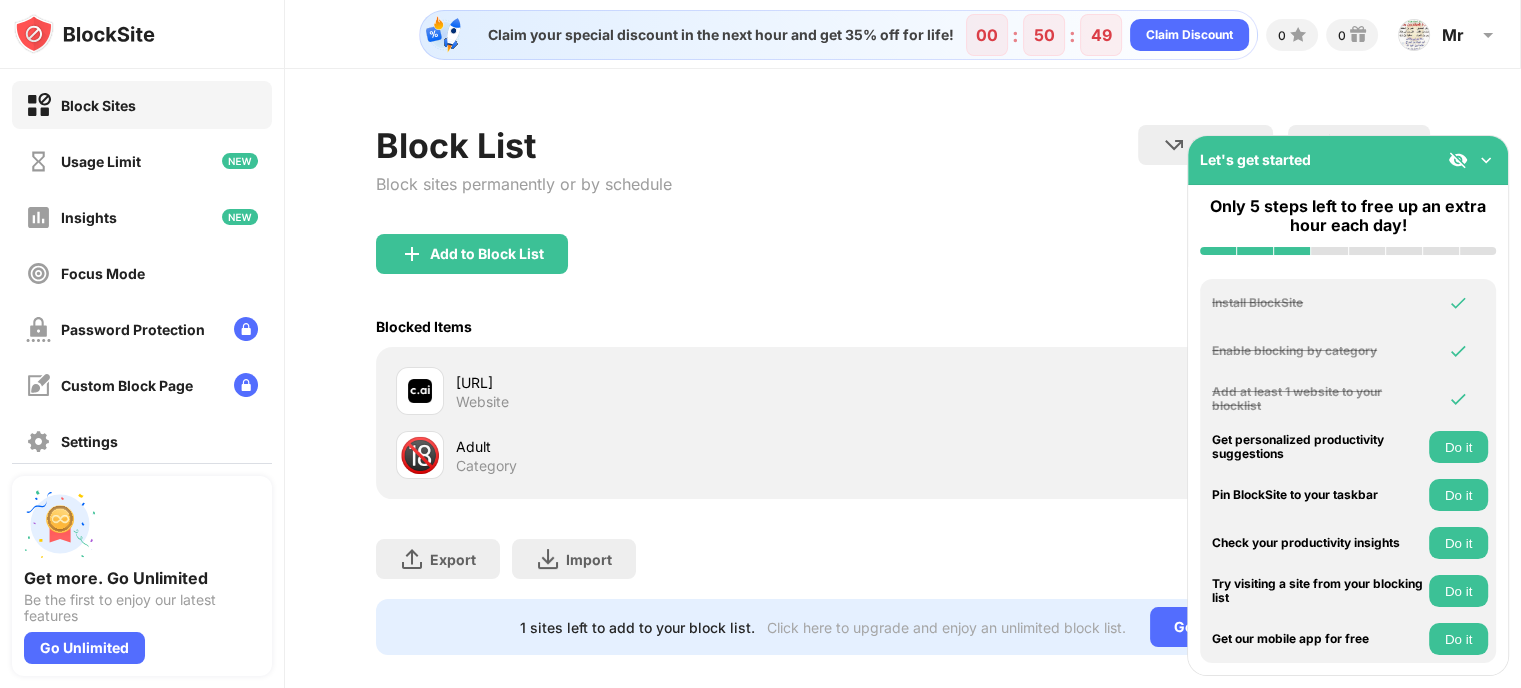 click on "🔞 Adult Category" at bounding box center [903, 455] 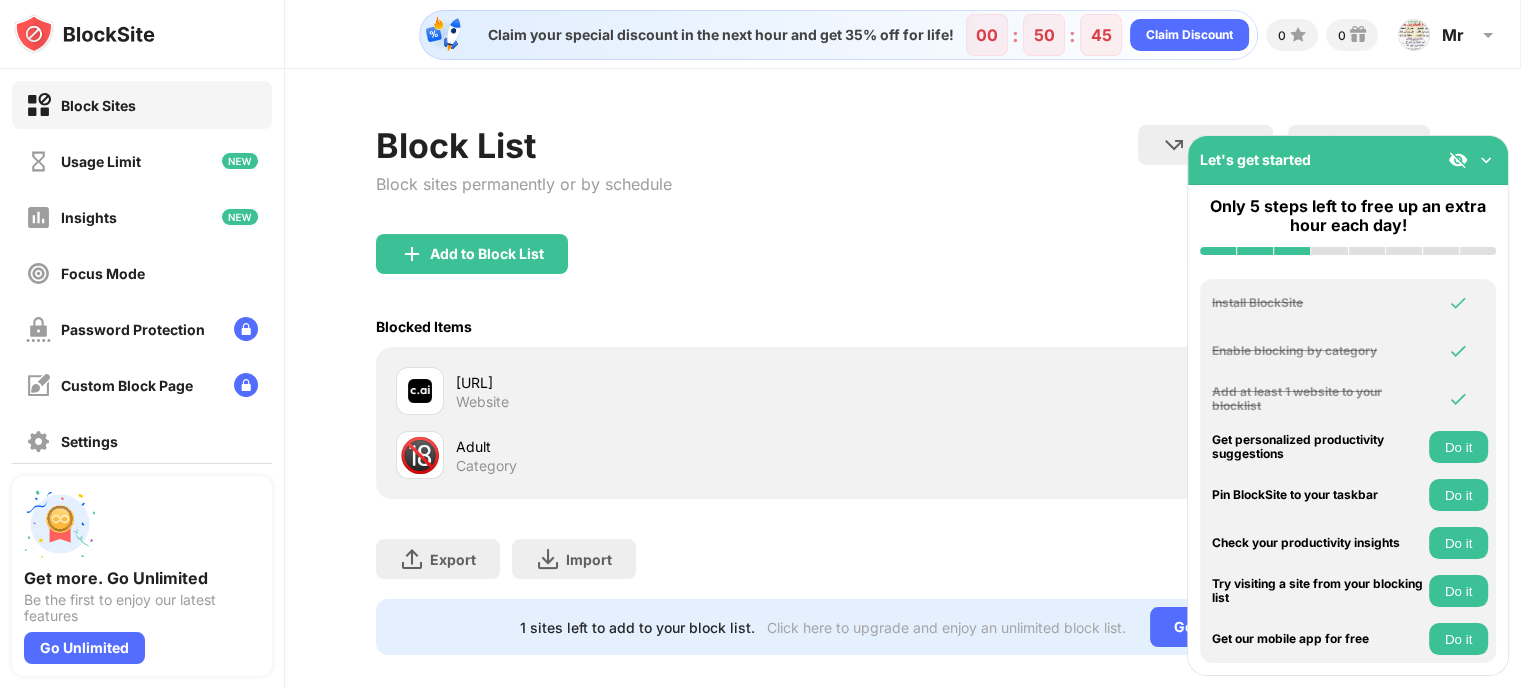 click on "🔞 Adult Category" at bounding box center (903, 455) 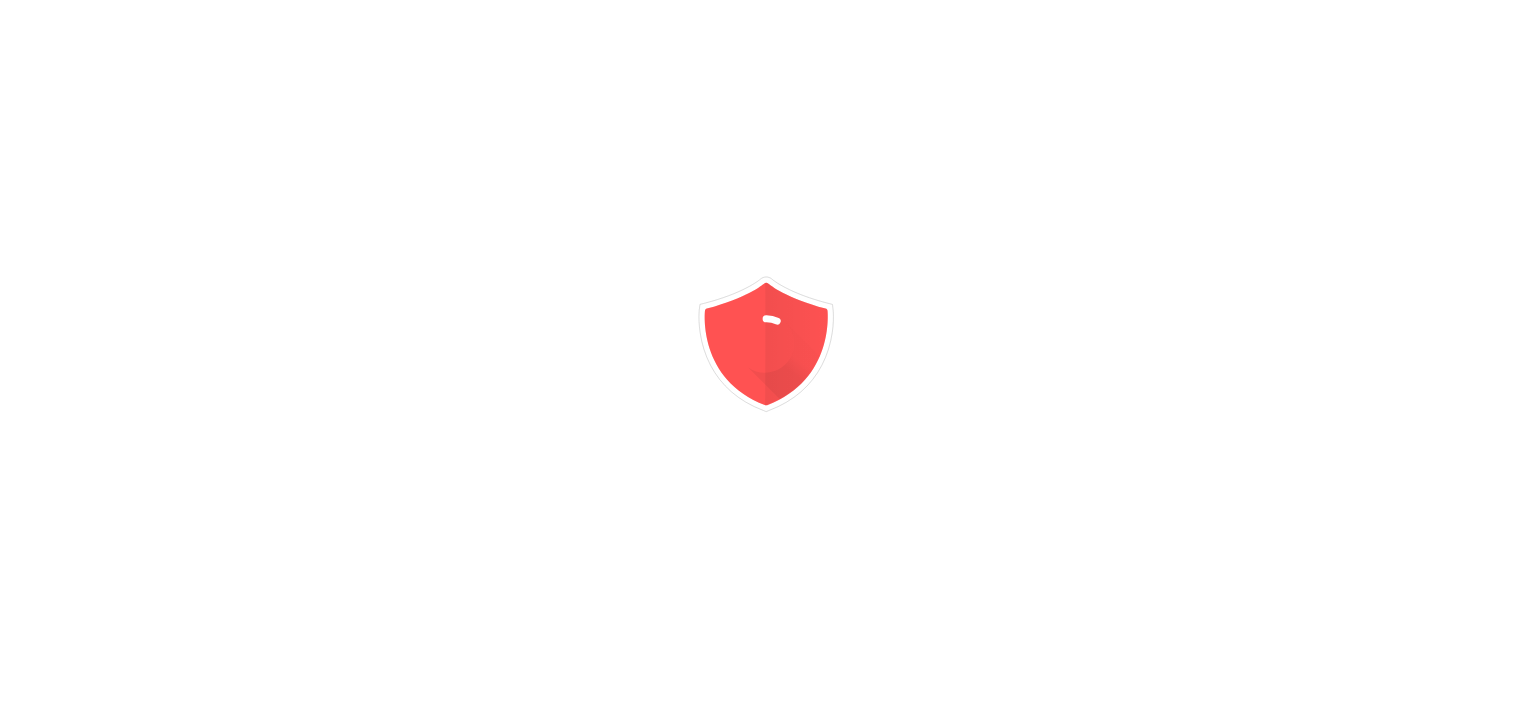 scroll, scrollTop: 0, scrollLeft: 0, axis: both 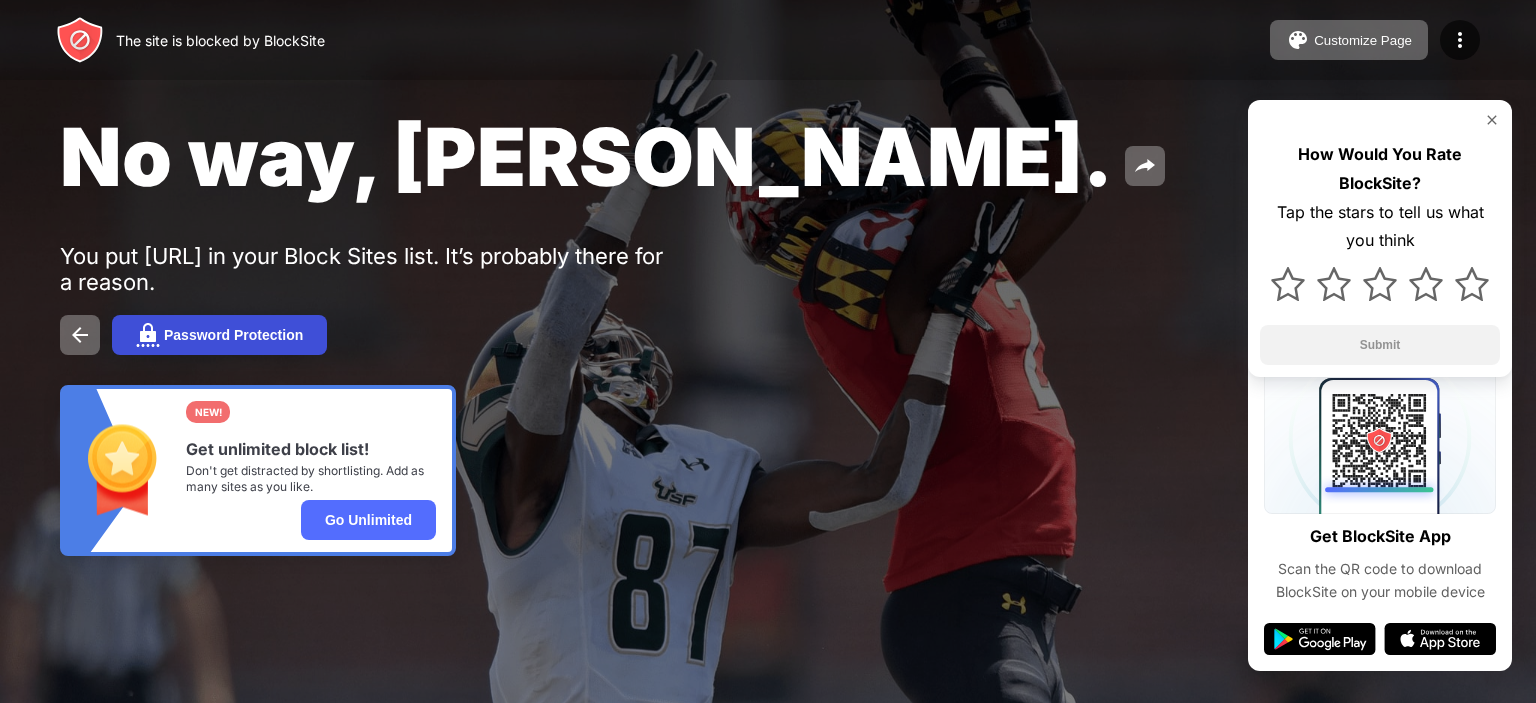 click on "Password Protection" at bounding box center (219, 335) 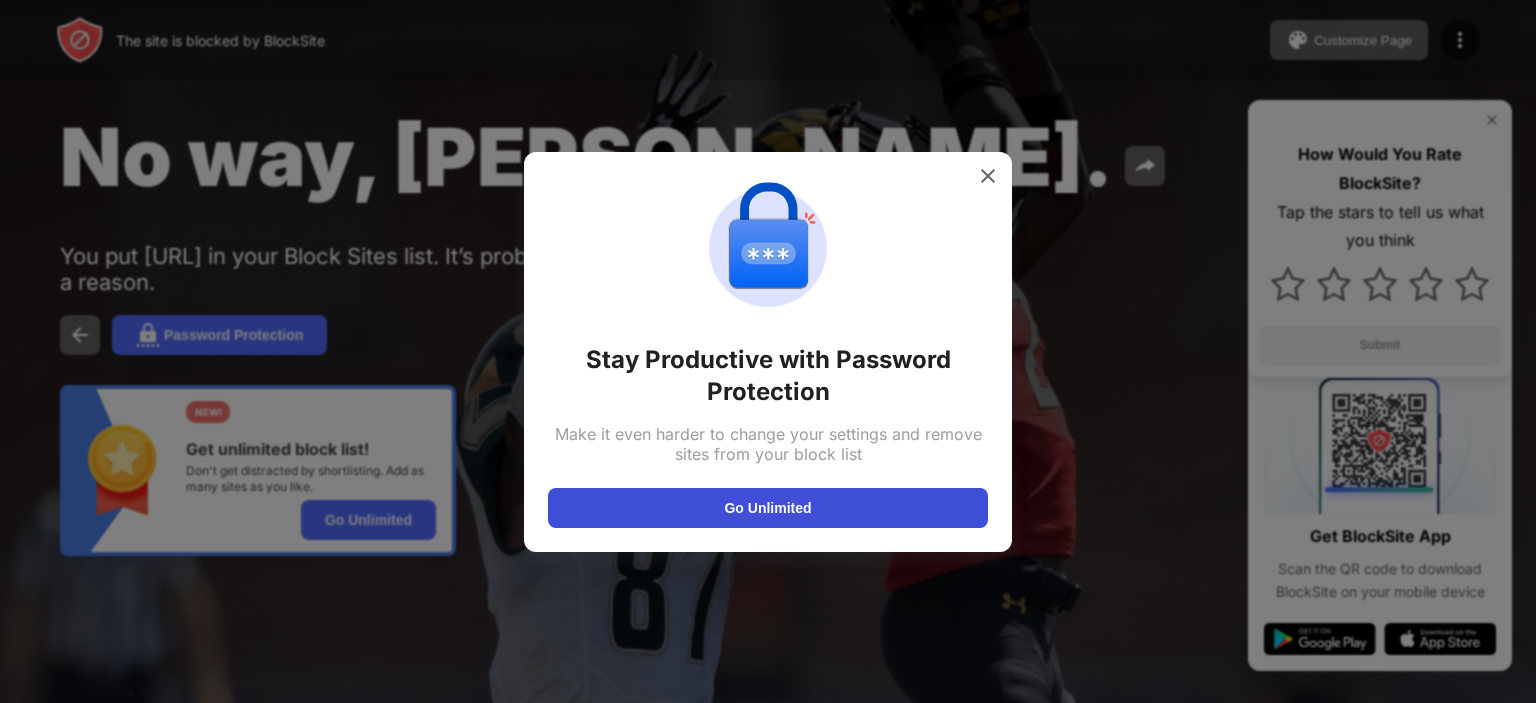 click on "Go Unlimited" at bounding box center [768, 508] 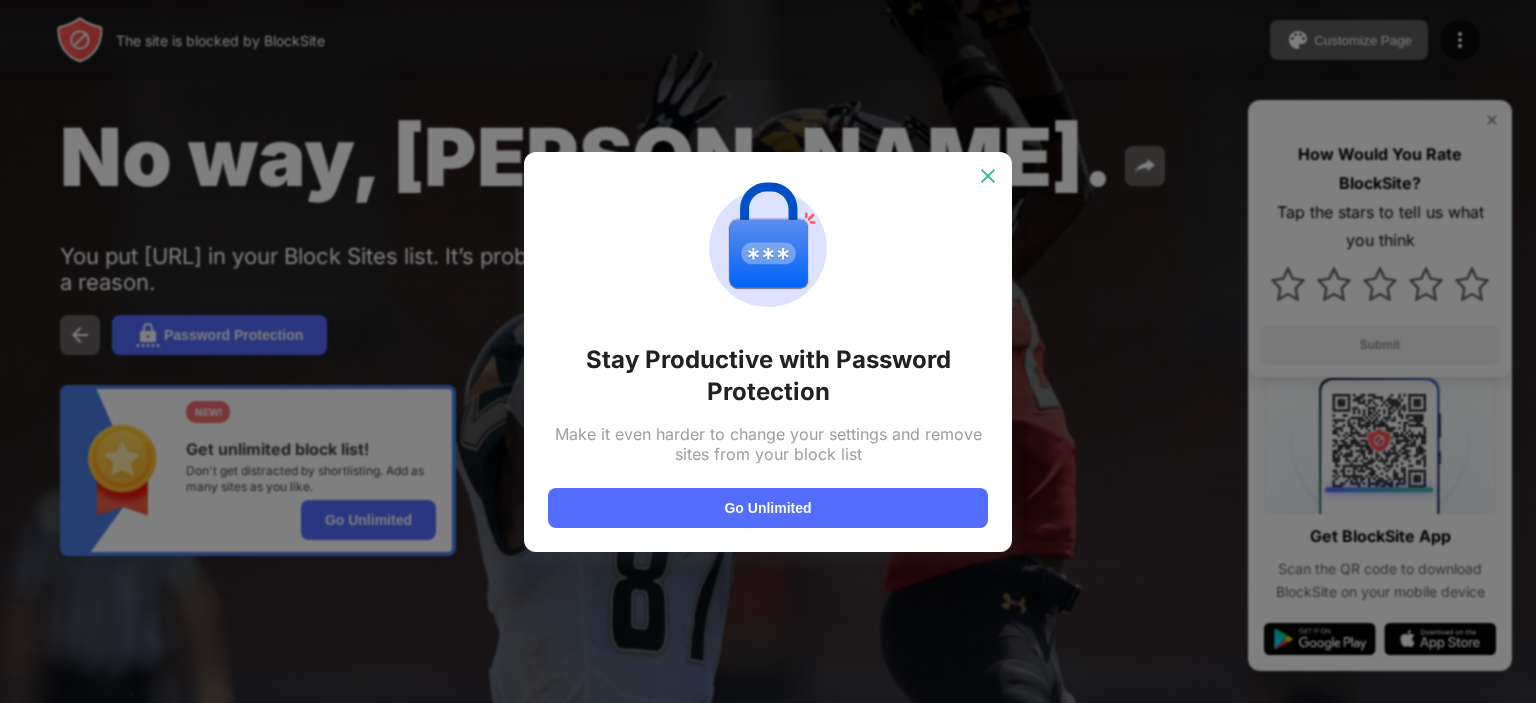 click at bounding box center [988, 176] 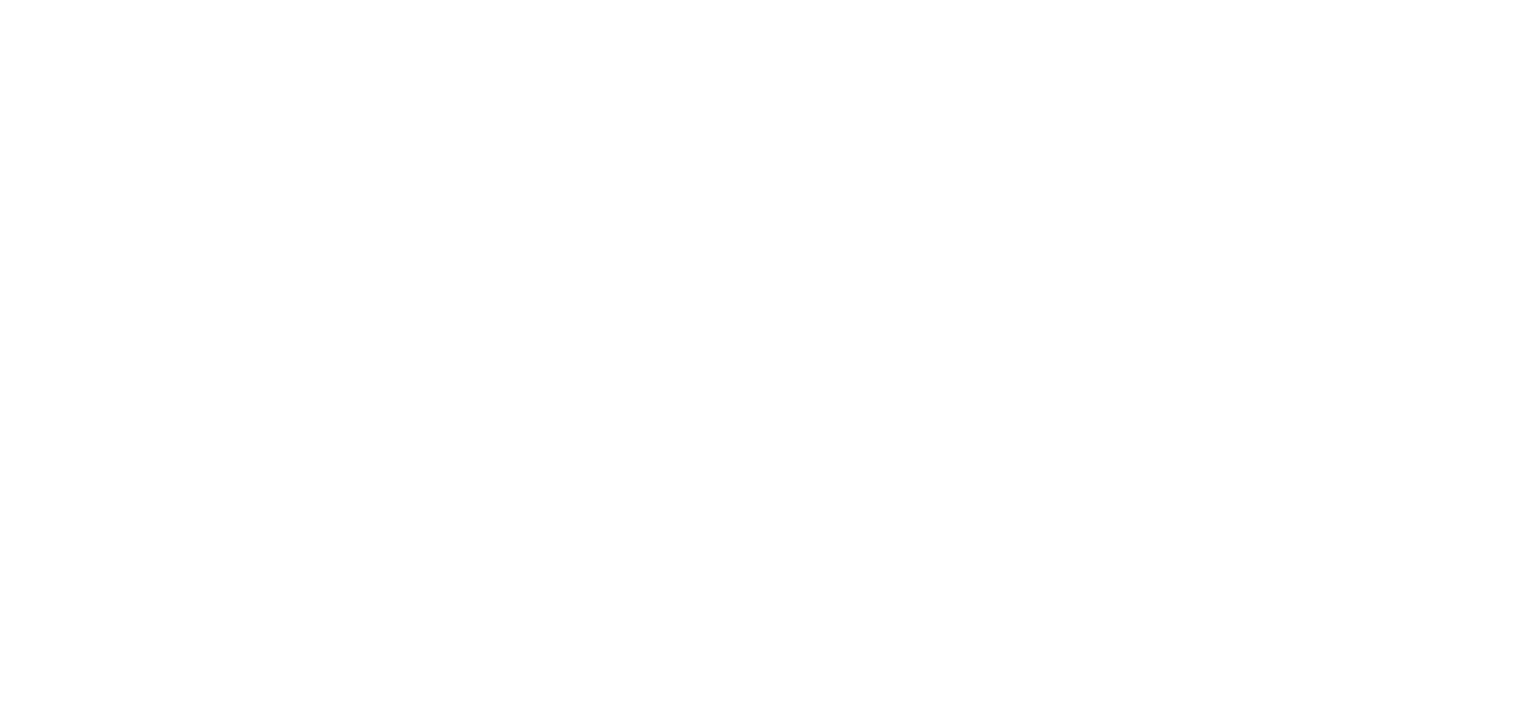 scroll, scrollTop: 0, scrollLeft: 0, axis: both 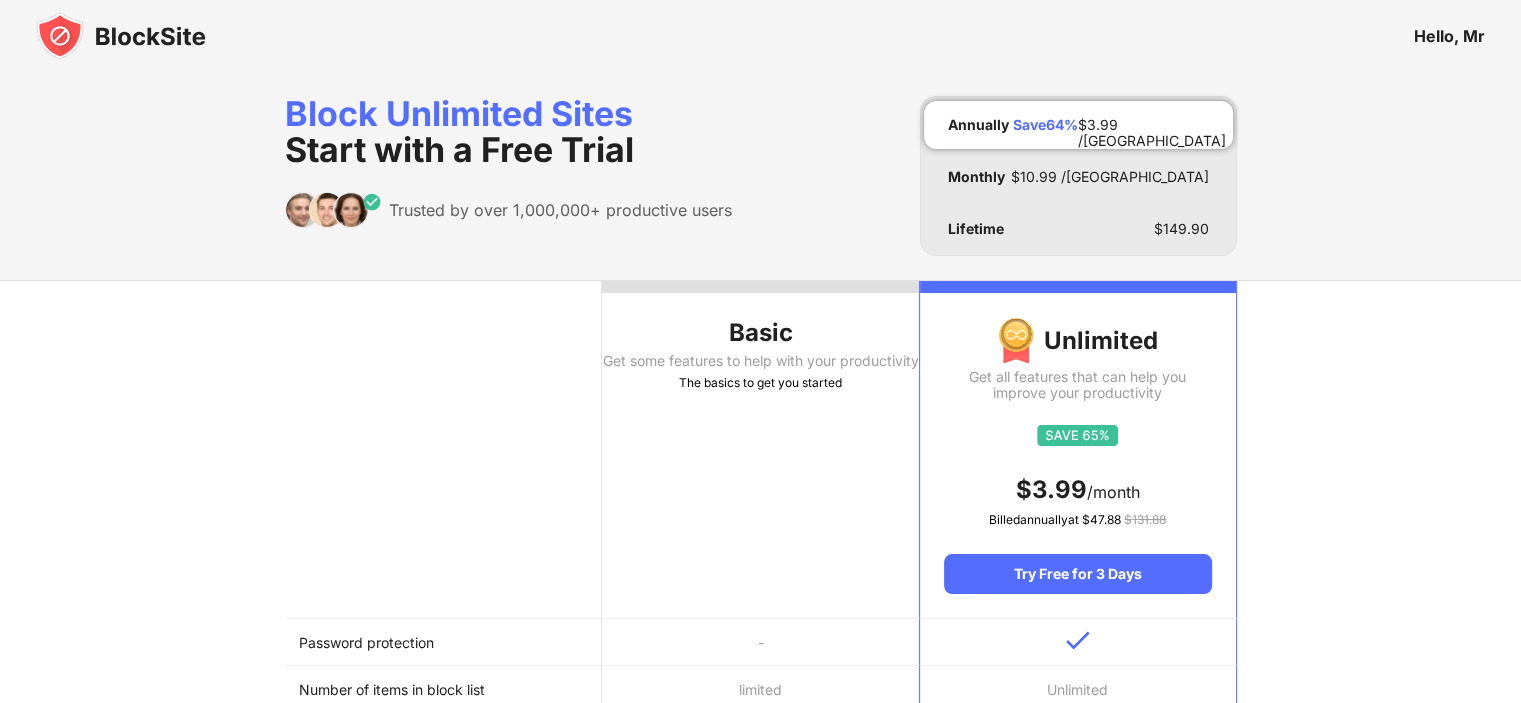 click on "Password protection" at bounding box center [443, 642] 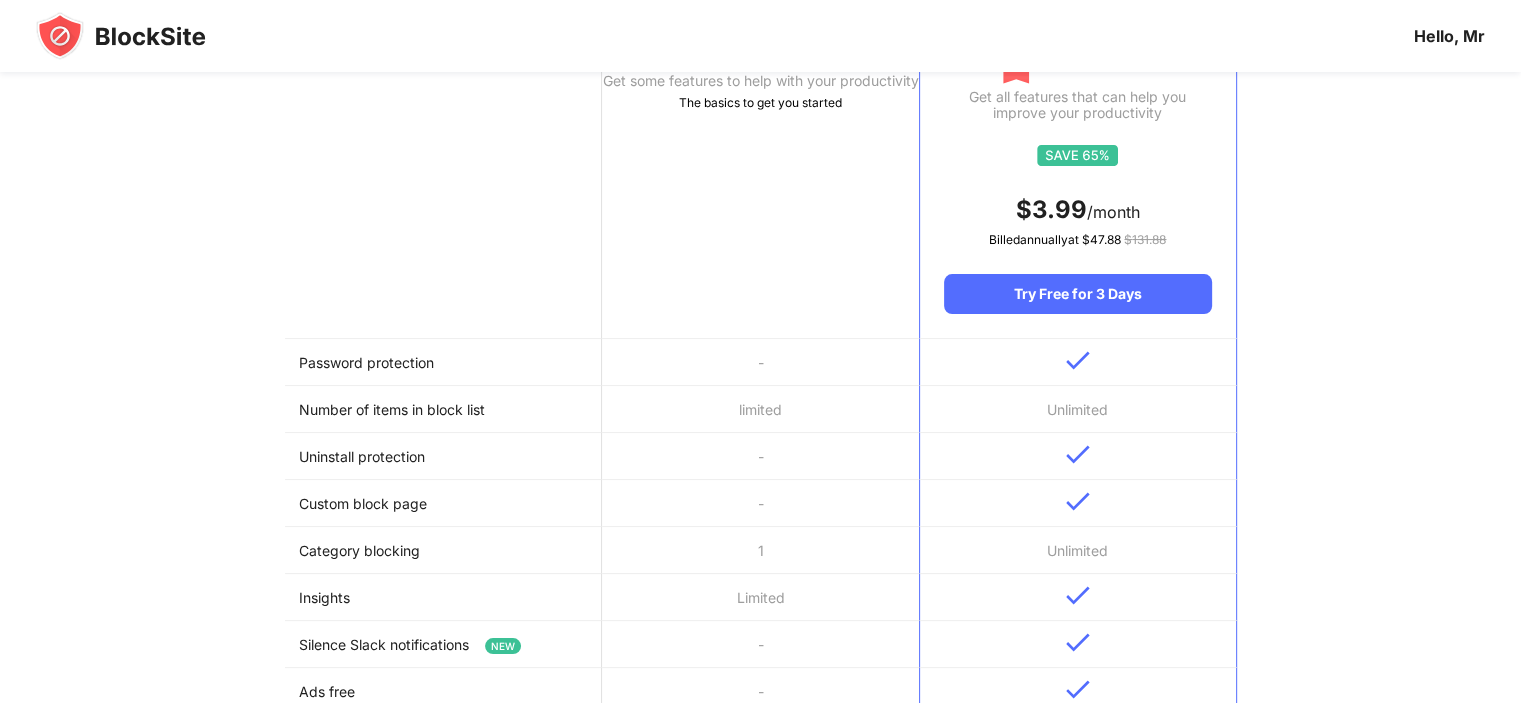 scroll, scrollTop: 360, scrollLeft: 0, axis: vertical 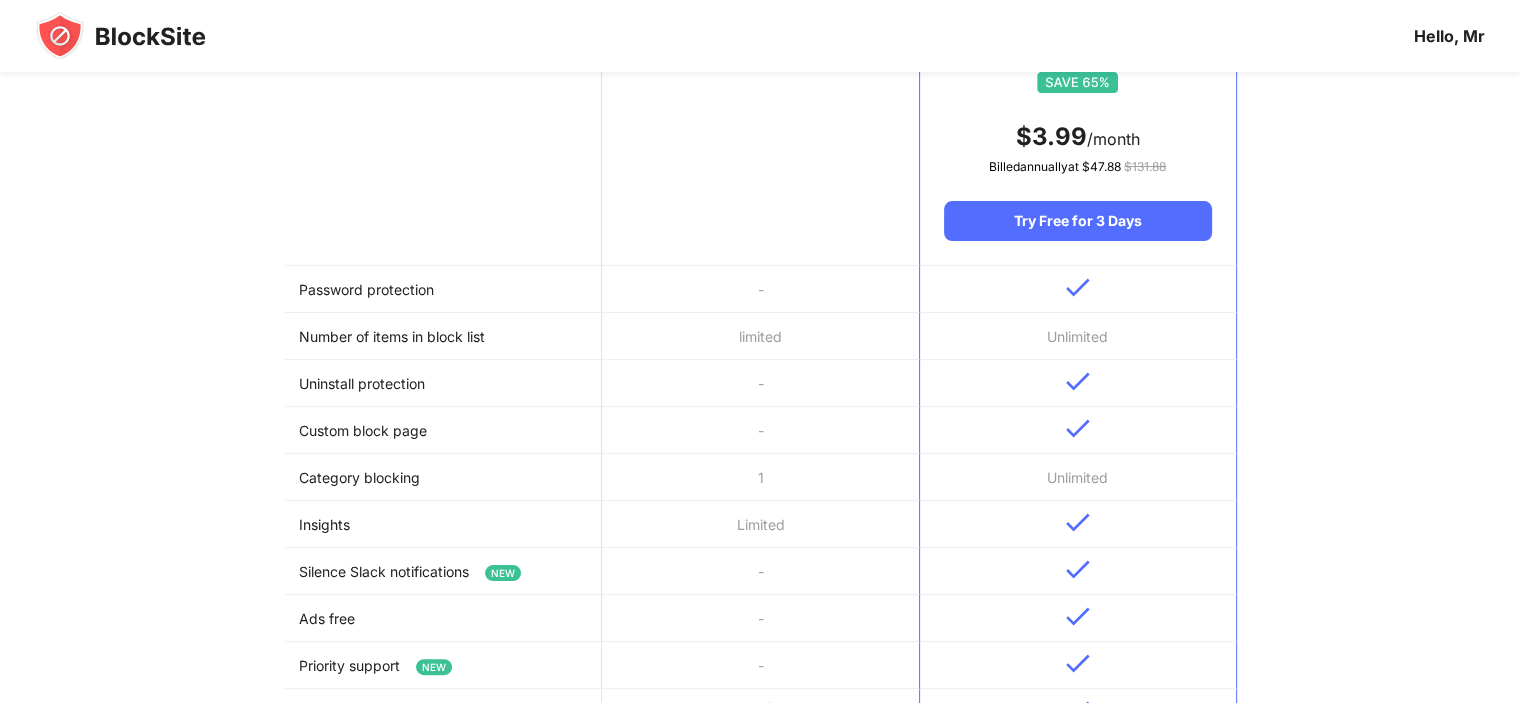 drag, startPoint x: 1452, startPoint y: 206, endPoint x: 1531, endPoint y: 176, distance: 84.50444 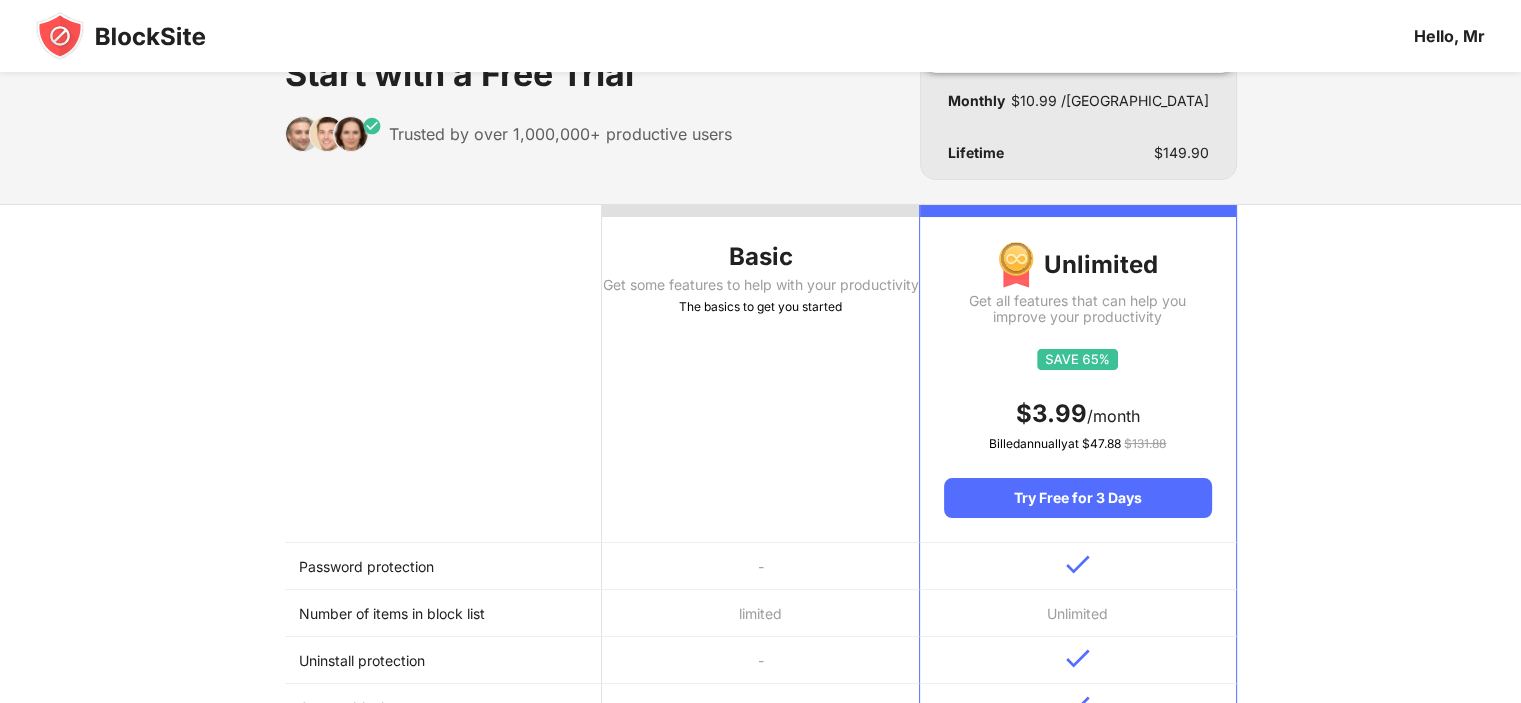 scroll, scrollTop: 4, scrollLeft: 0, axis: vertical 